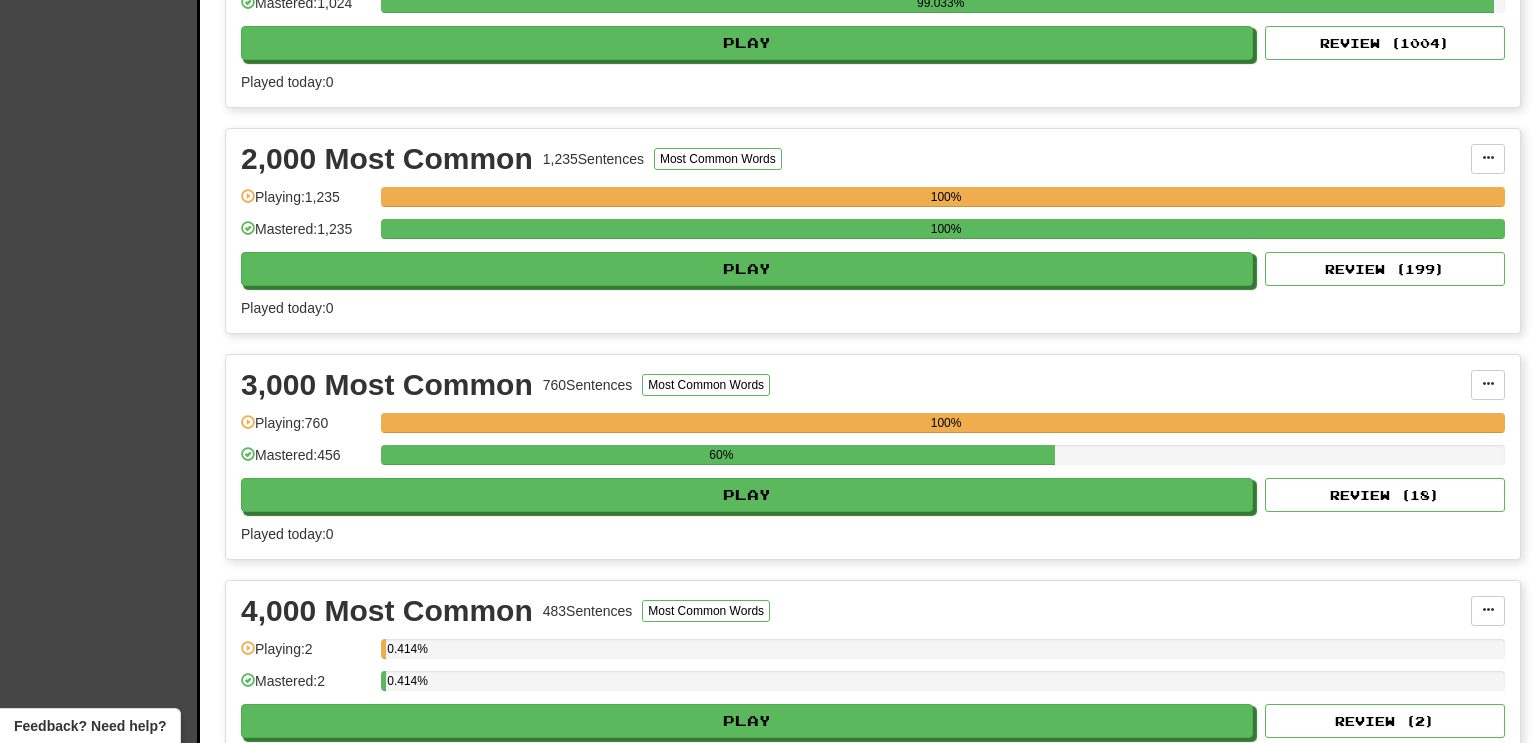 scroll, scrollTop: 620, scrollLeft: 0, axis: vertical 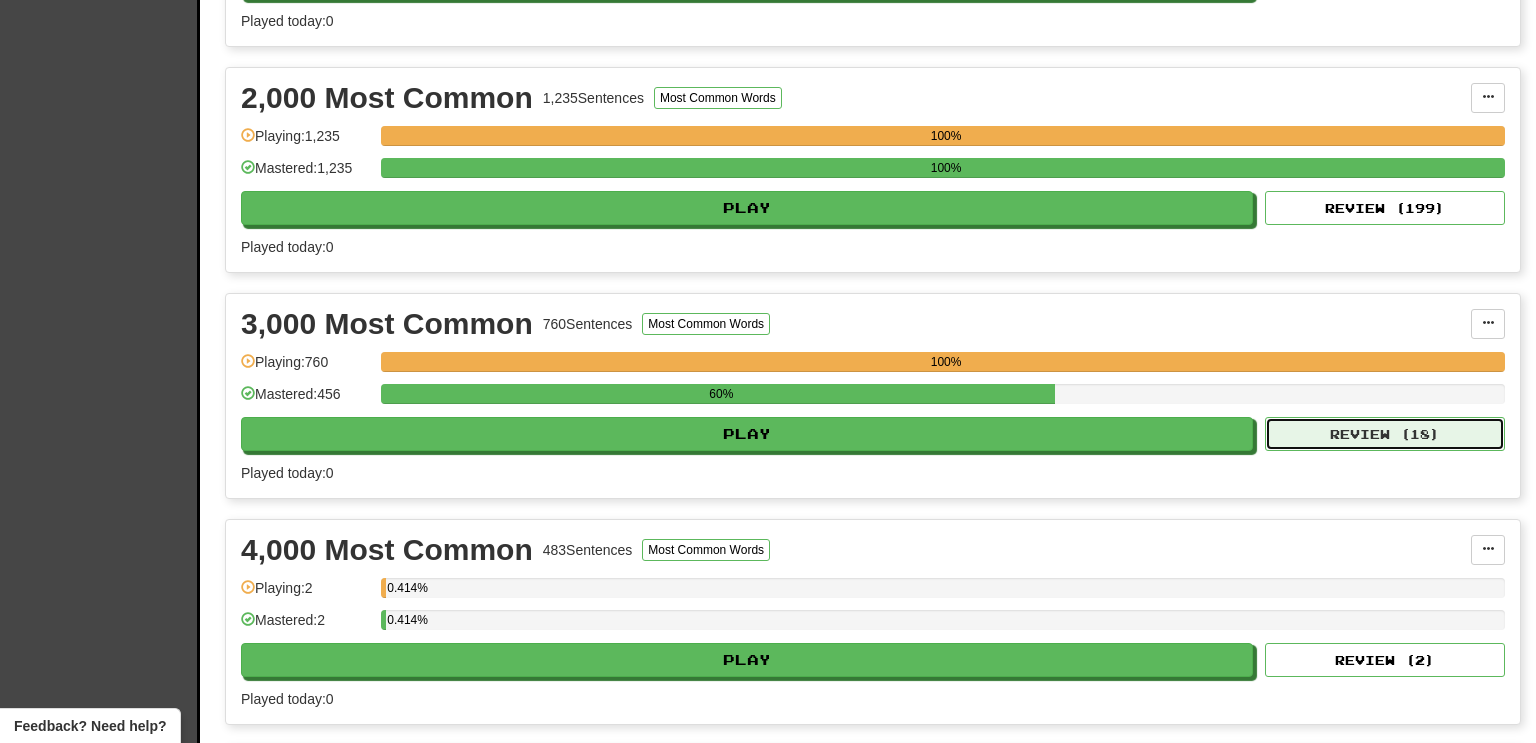 click on "Review ( 18 )" at bounding box center (1385, 434) 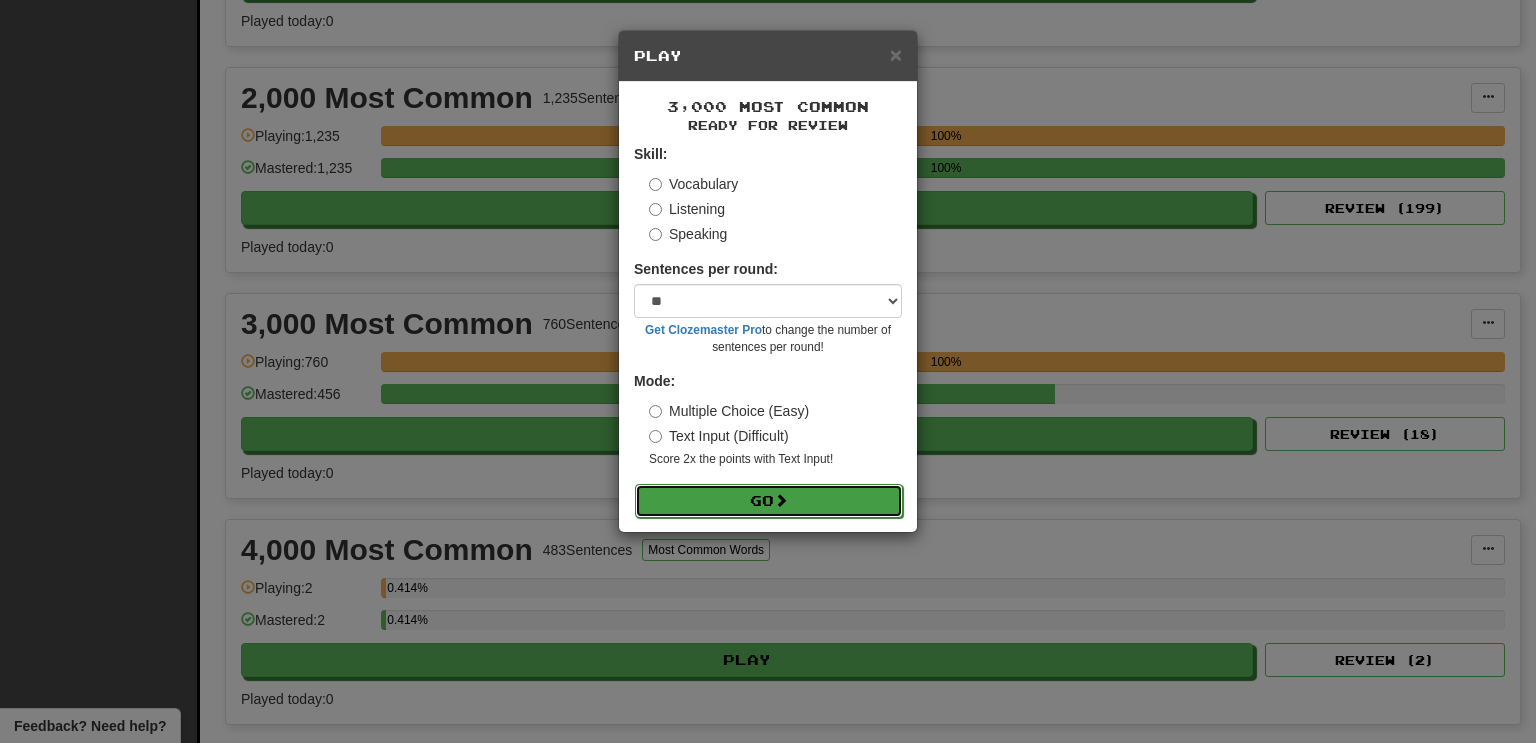 click on "Go" at bounding box center [769, 501] 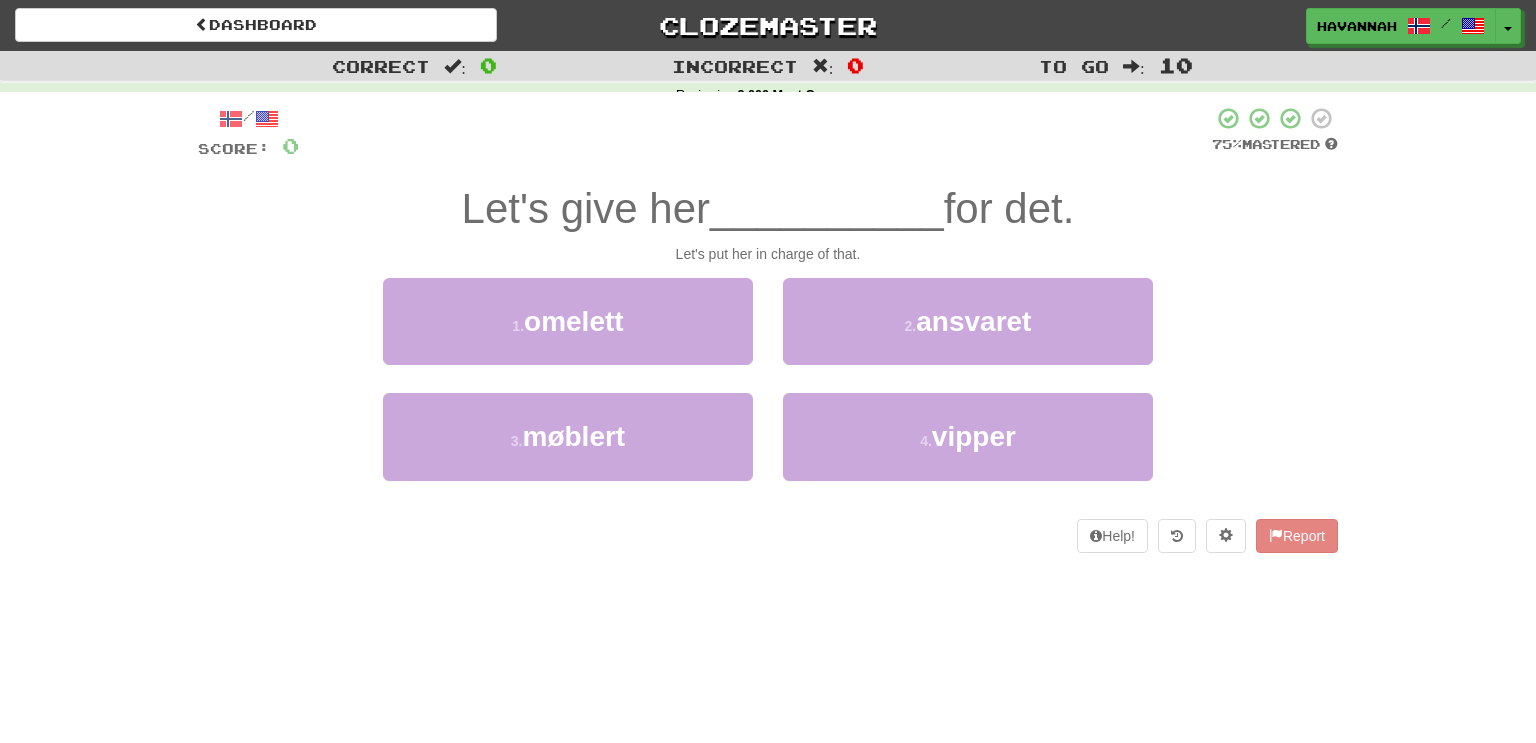 scroll, scrollTop: 0, scrollLeft: 0, axis: both 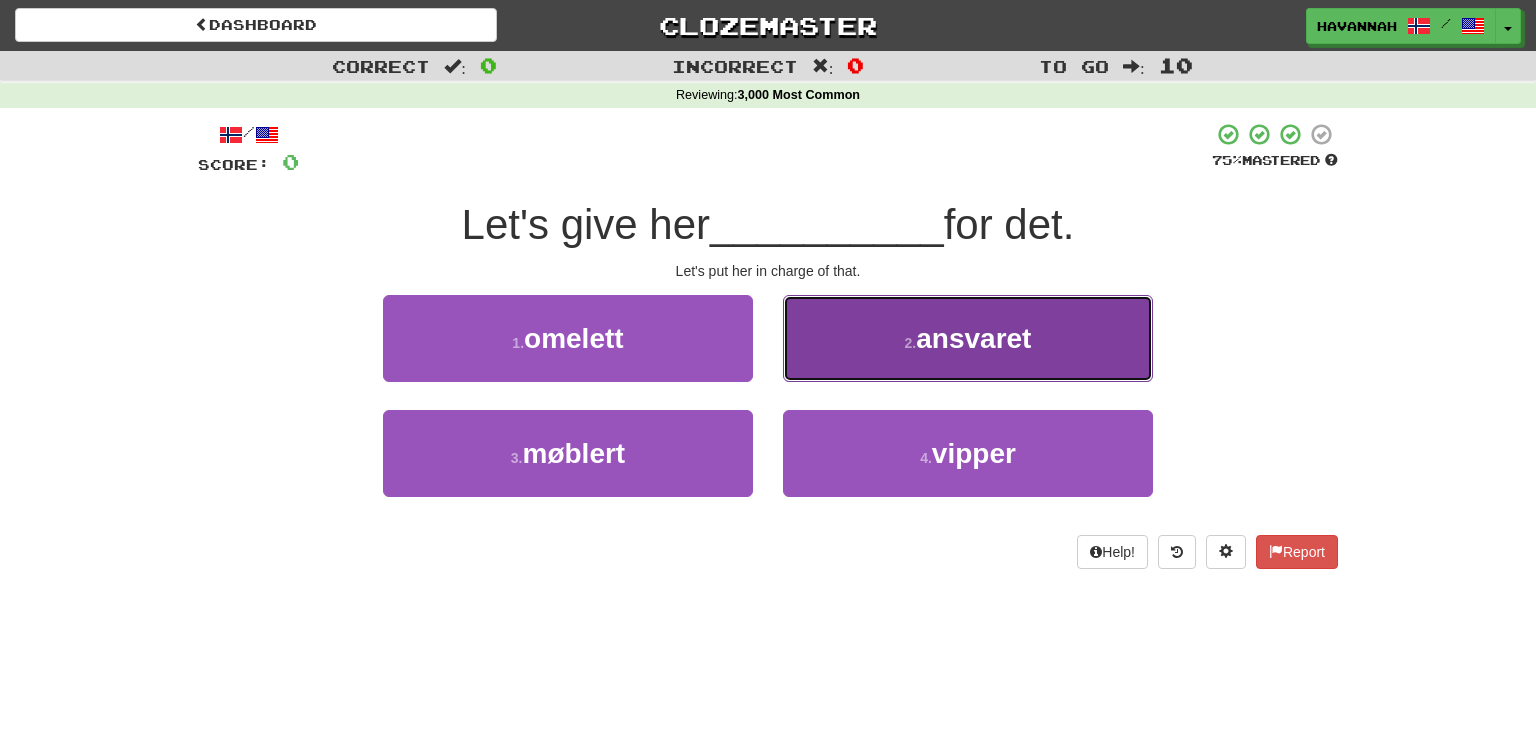 click on "2 .  ansvaret" at bounding box center (968, 338) 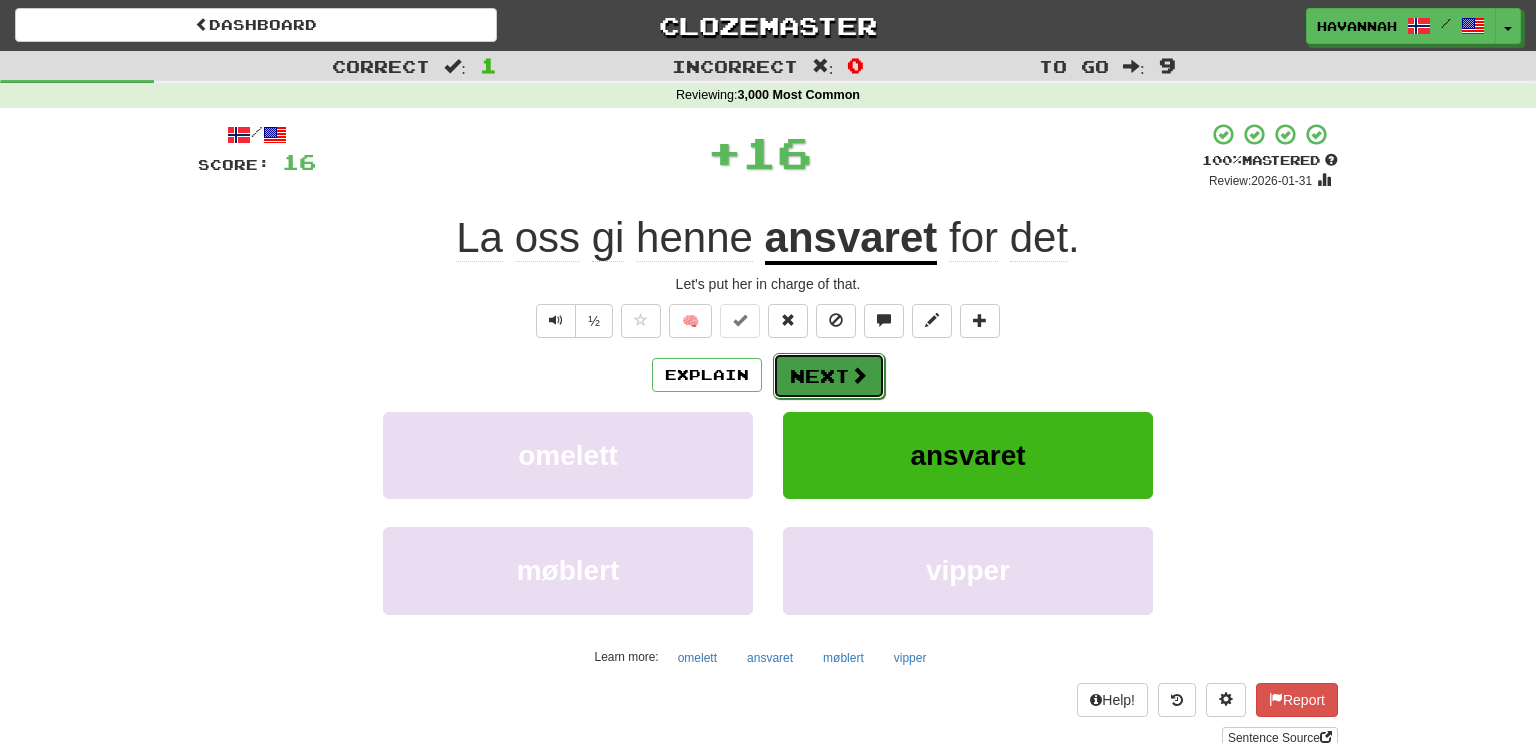 click at bounding box center [859, 375] 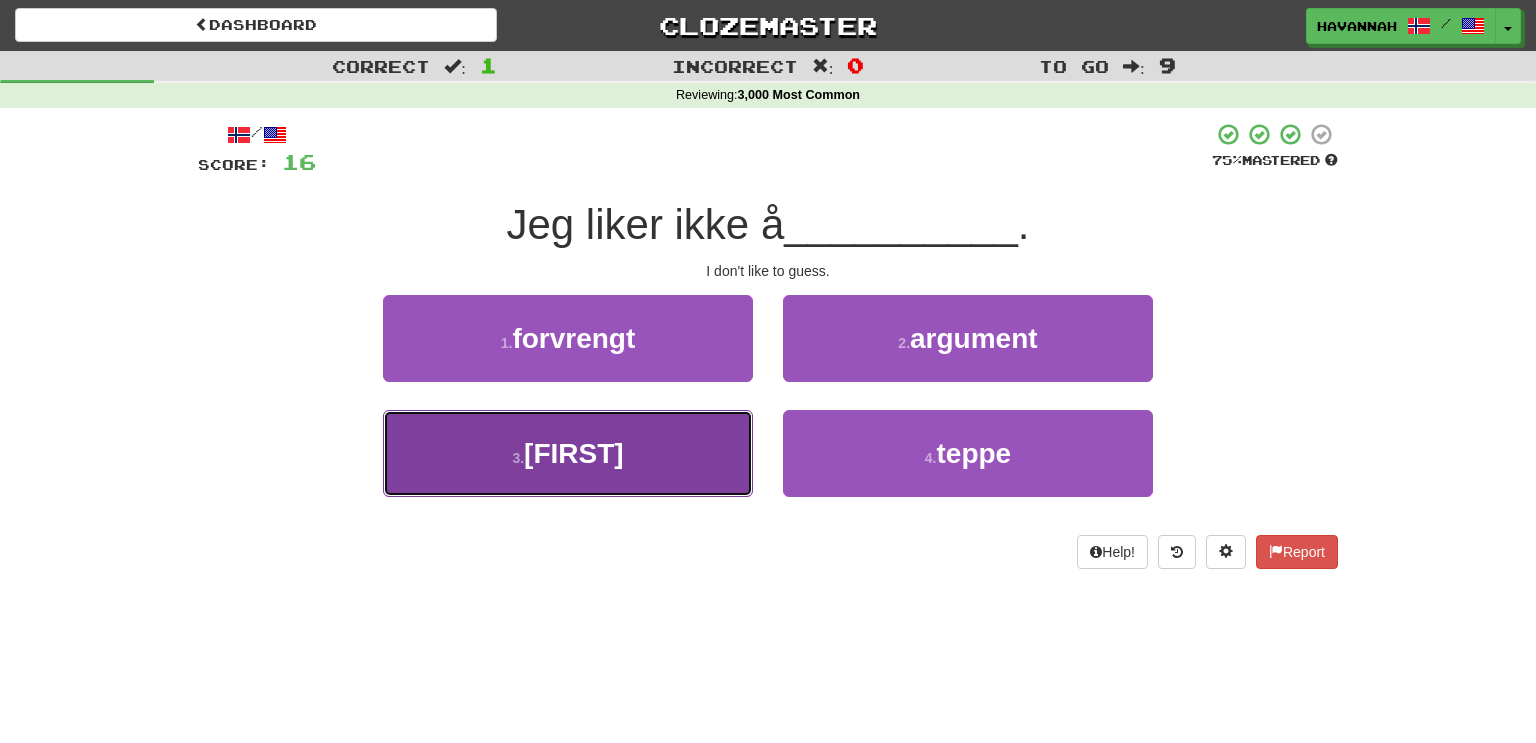click on "3 .  gjette" at bounding box center (568, 453) 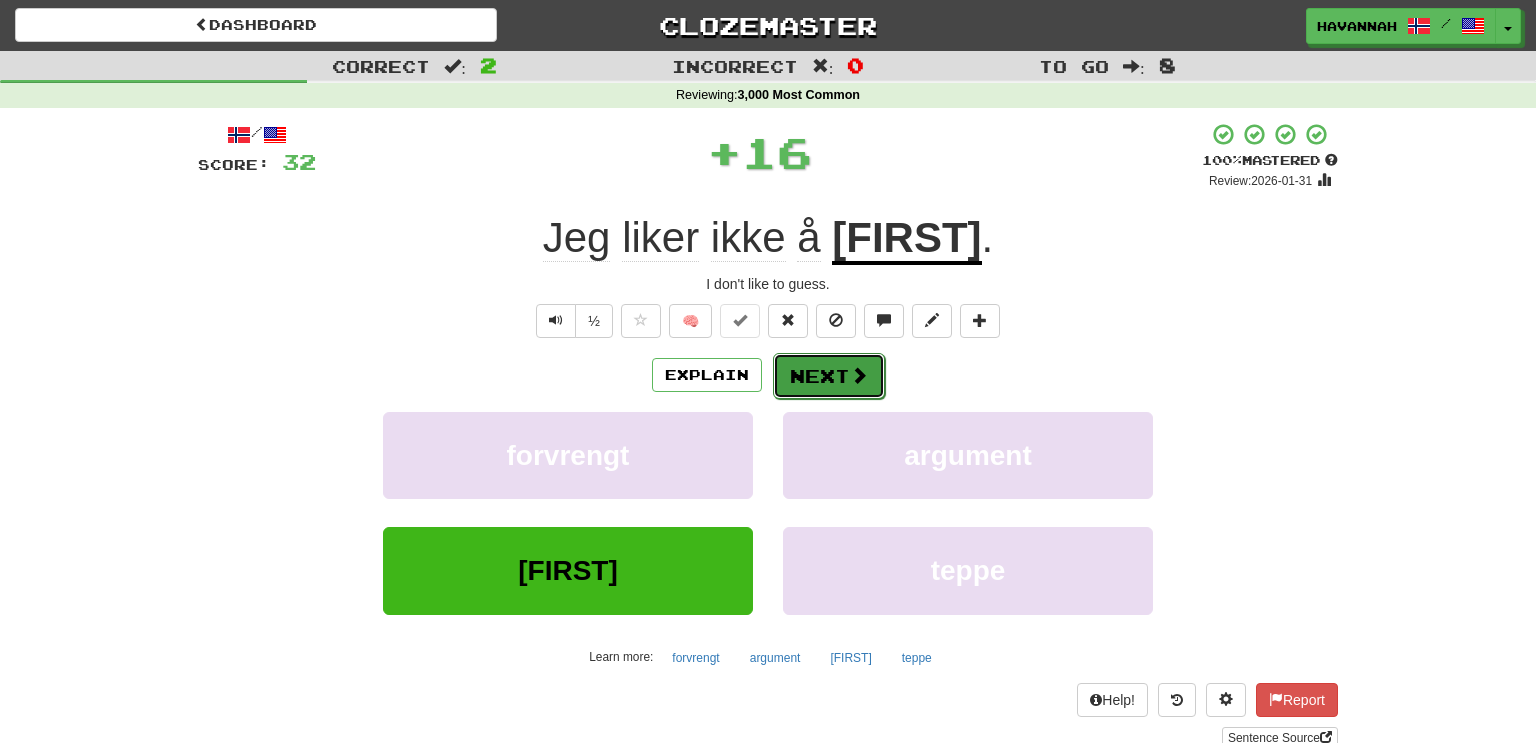 click on "Next" at bounding box center (829, 376) 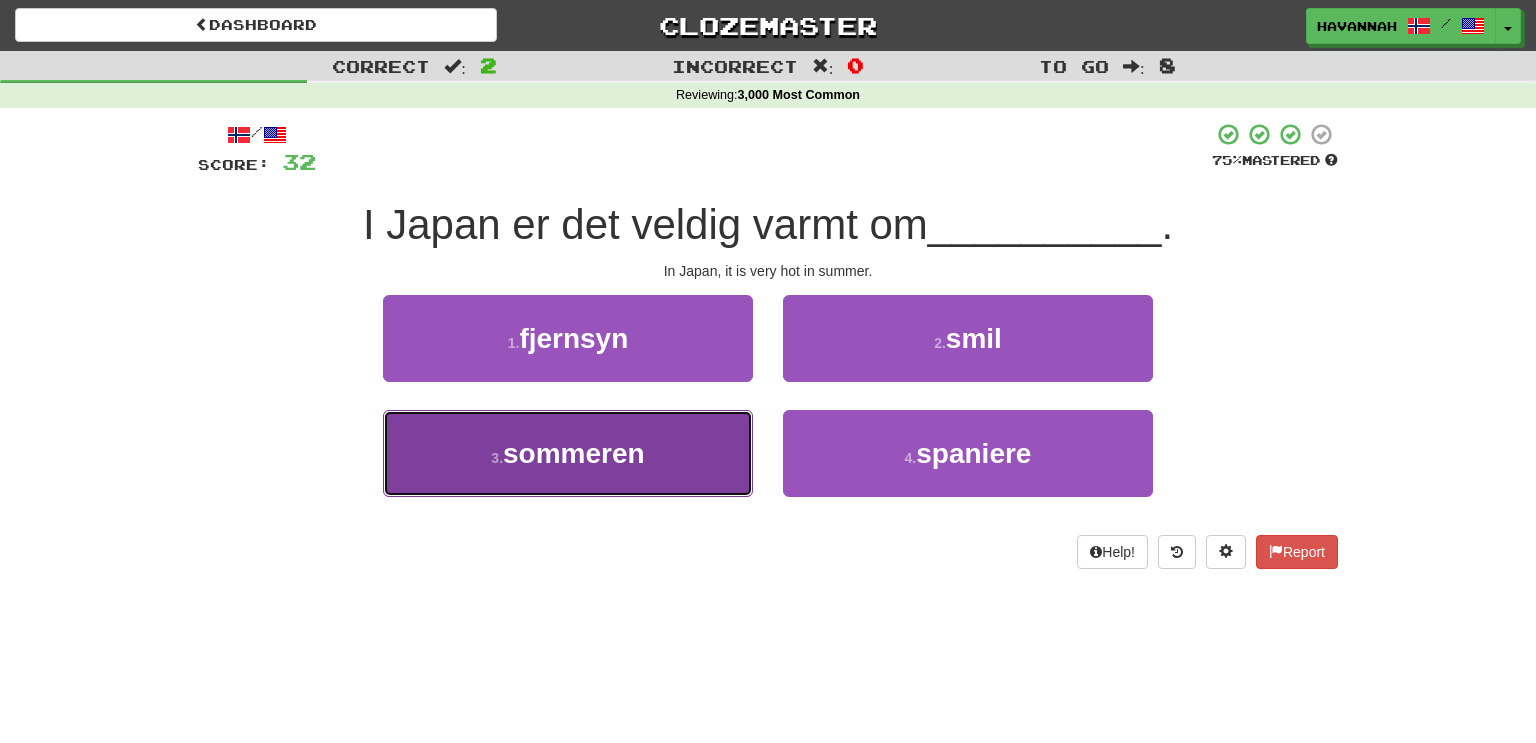 click on "3 .  sommeren" at bounding box center (568, 453) 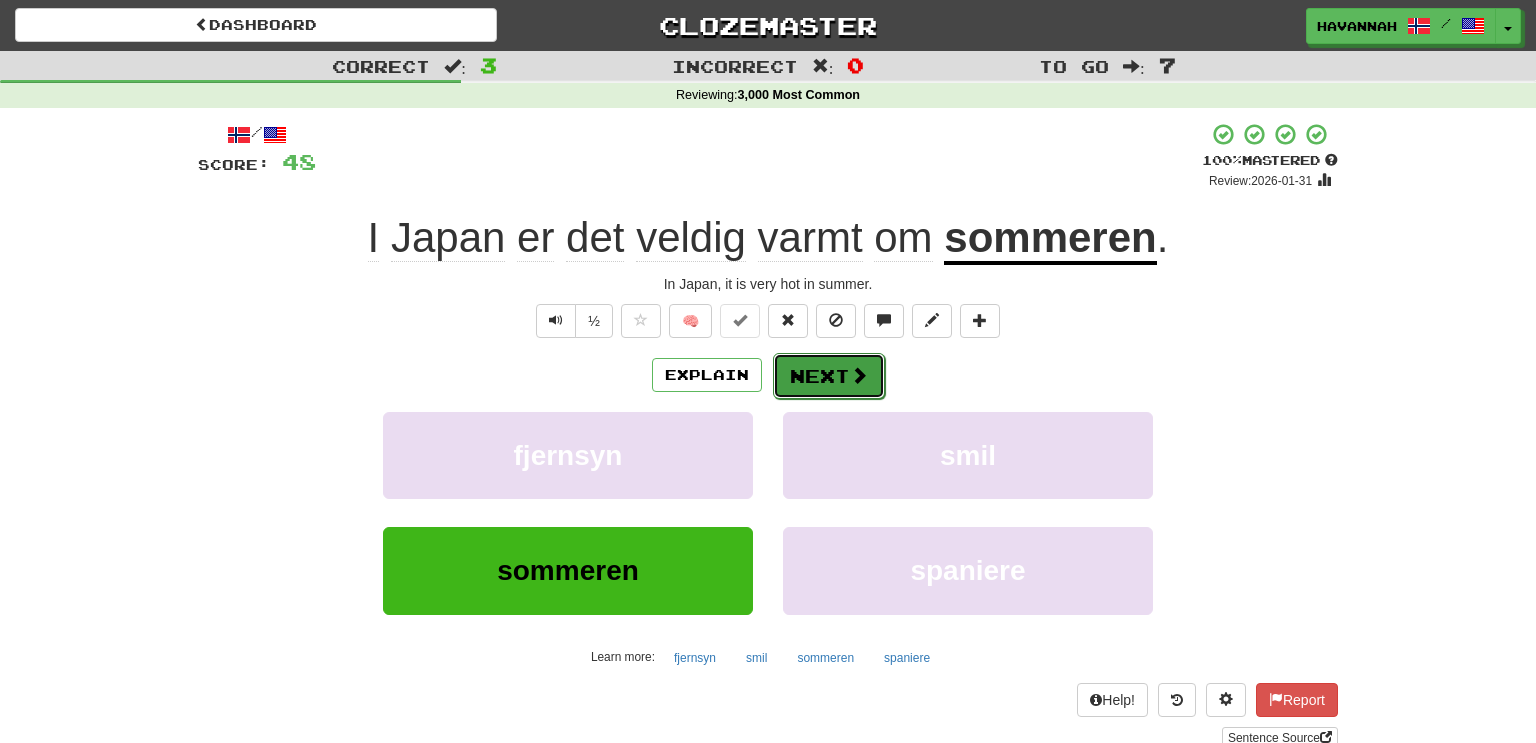 click on "Next" at bounding box center (829, 376) 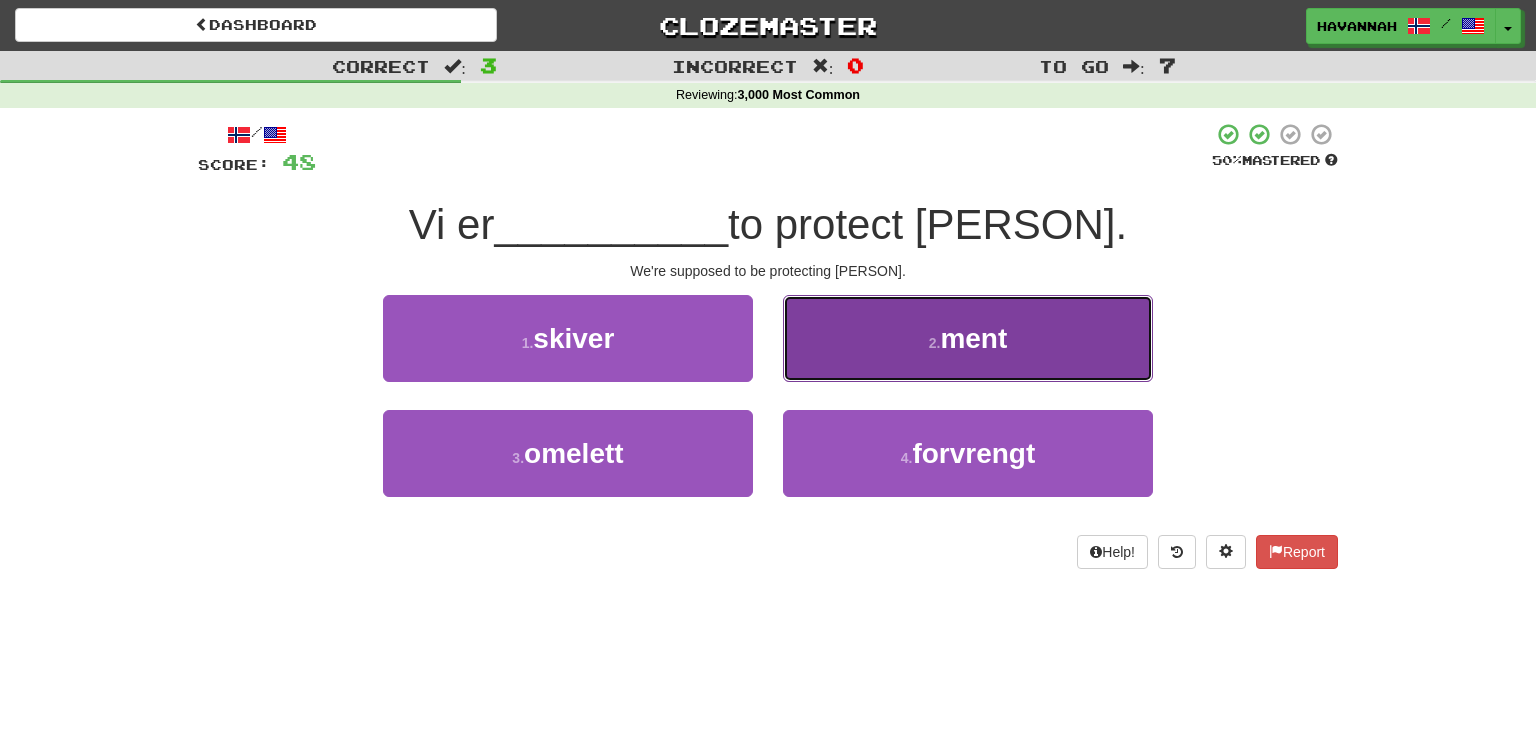 click on "2 .  ment" at bounding box center [968, 338] 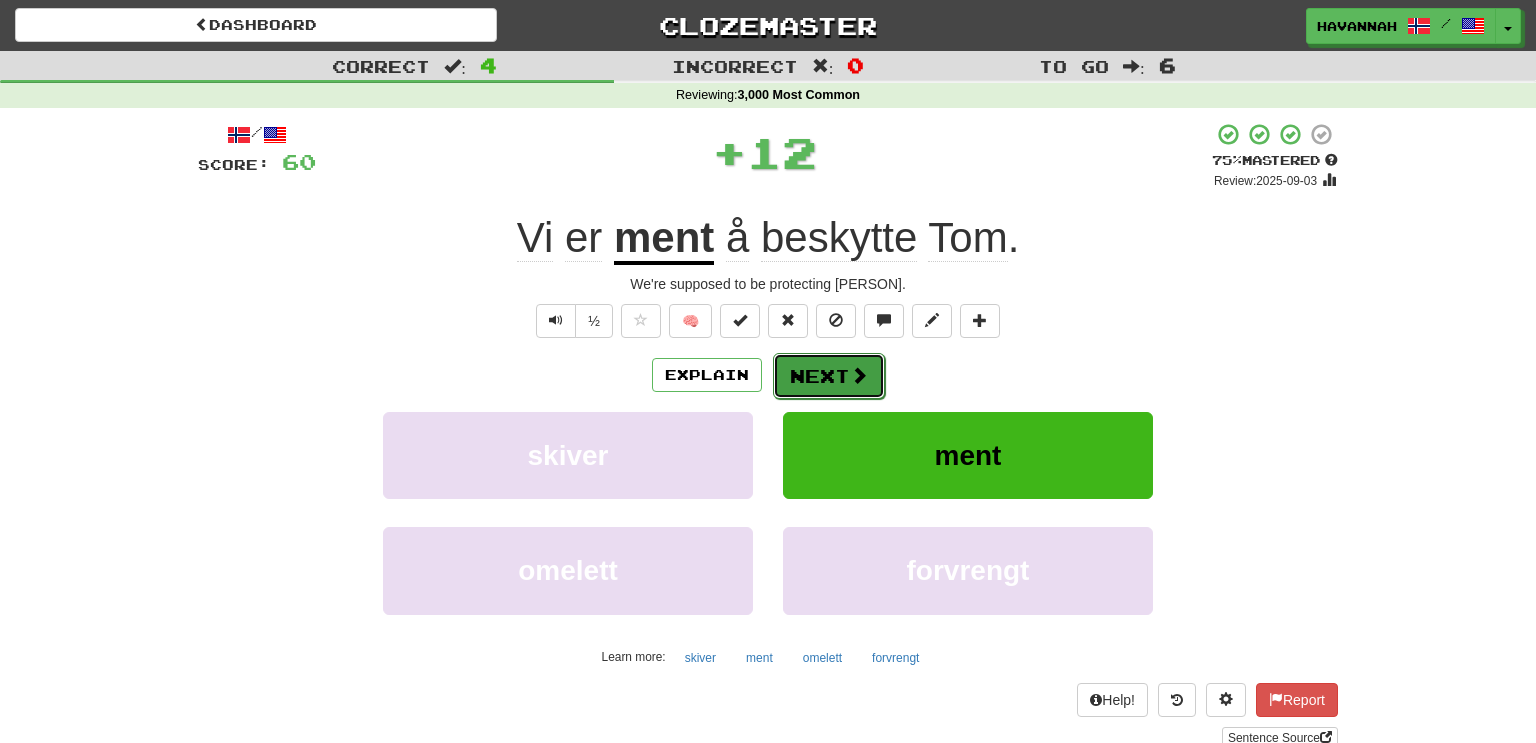 click on "Next" at bounding box center [829, 376] 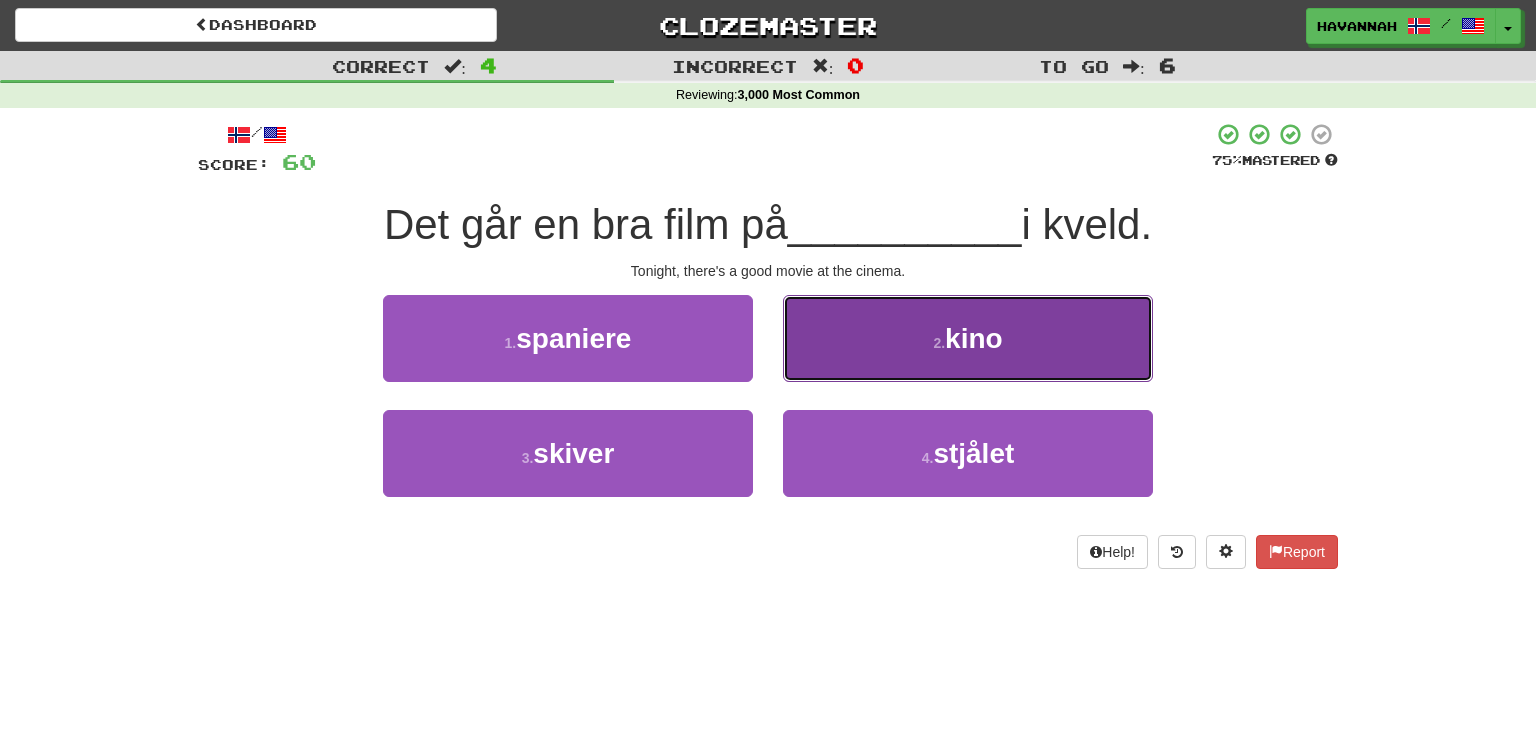 click on "2 .  kino" at bounding box center [968, 338] 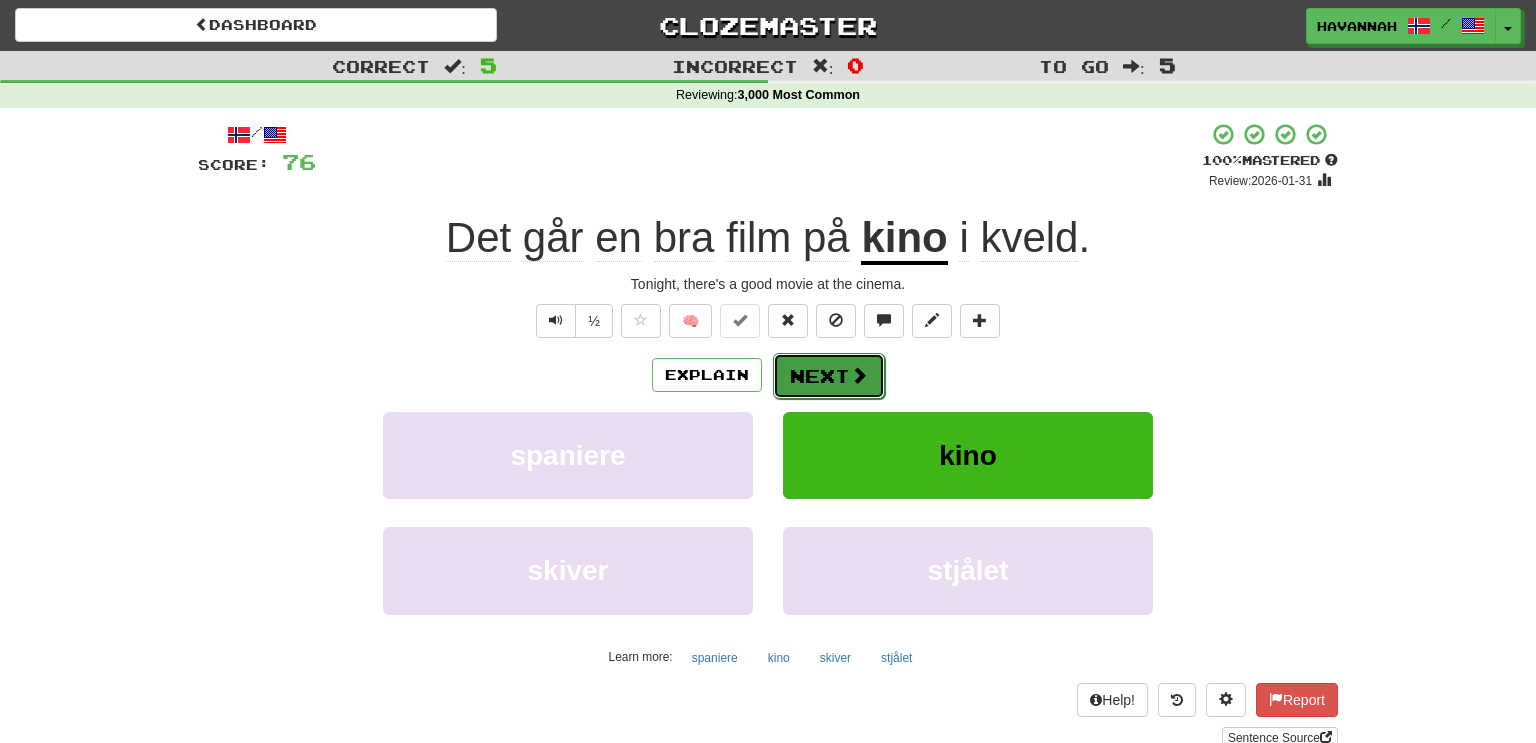 click on "Next" at bounding box center (829, 376) 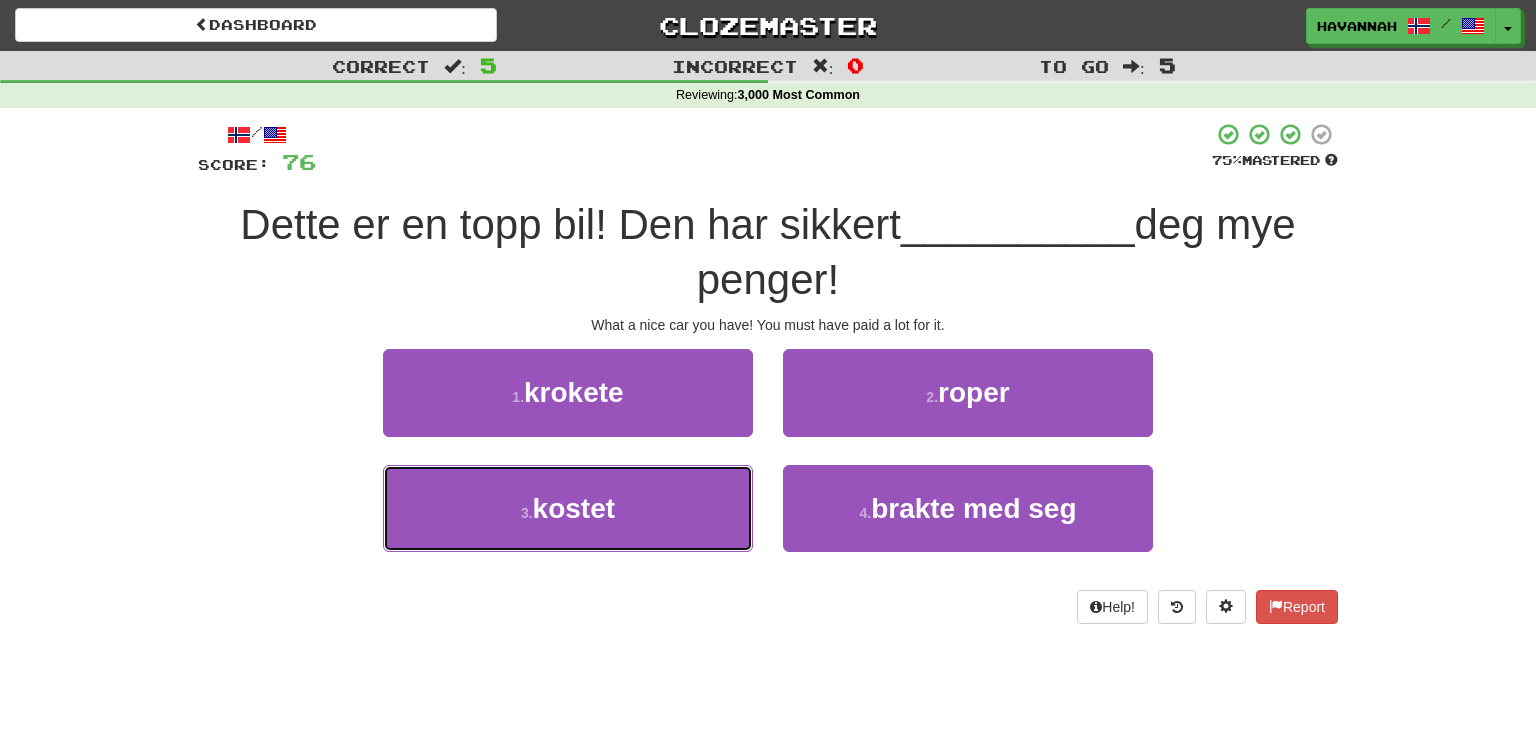 click on "3 .  kostet" at bounding box center (568, 508) 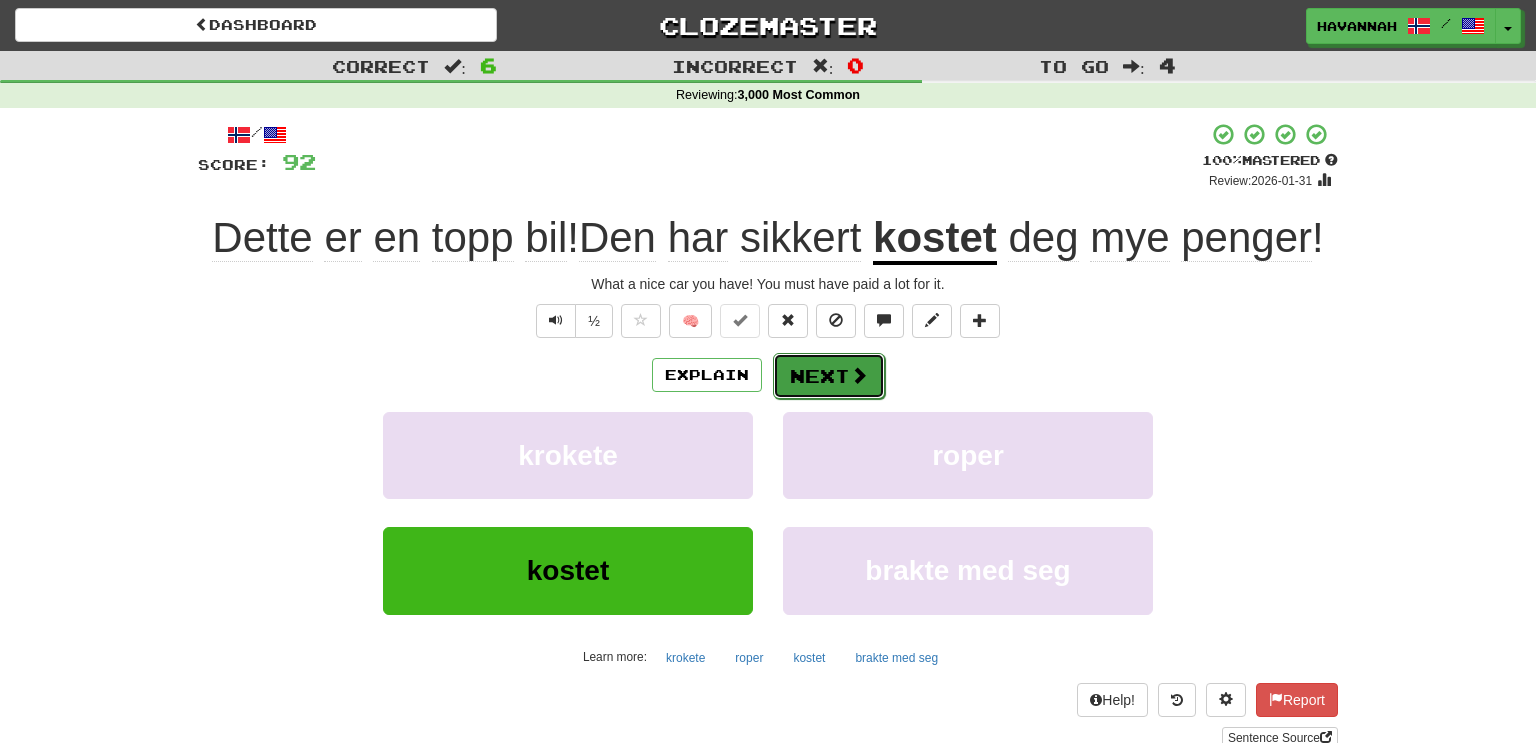 click on "Next" at bounding box center (829, 376) 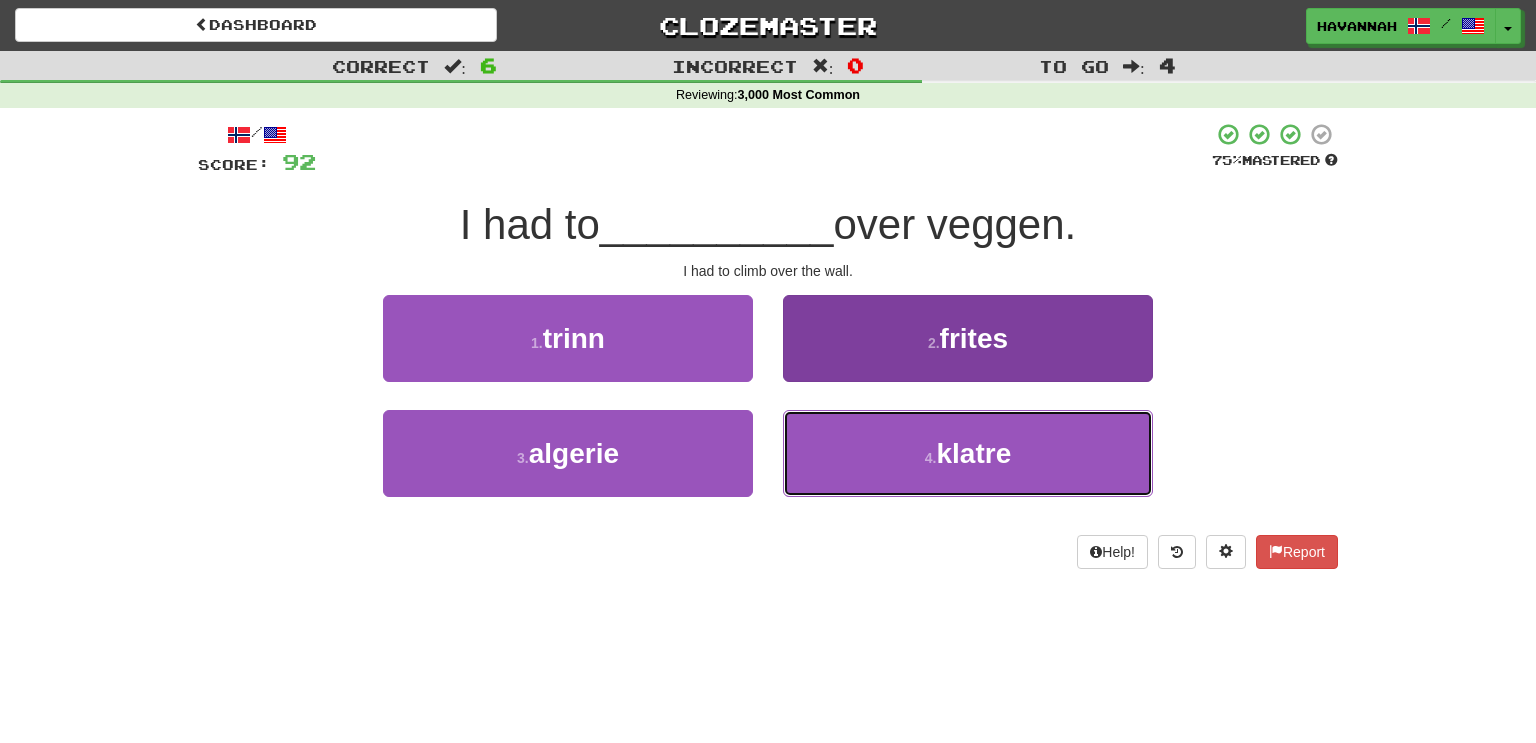 click on "klatre" at bounding box center [973, 453] 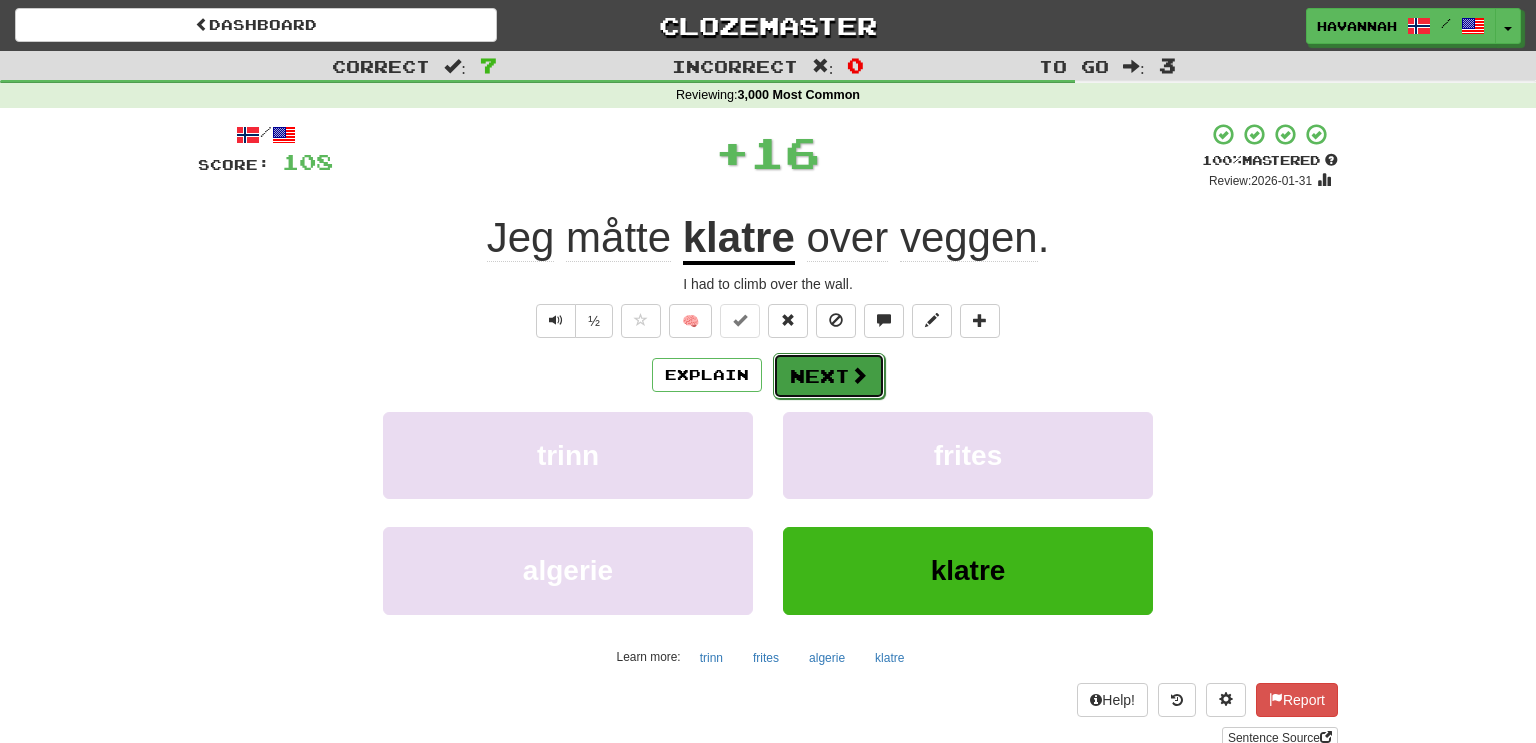 click at bounding box center [859, 375] 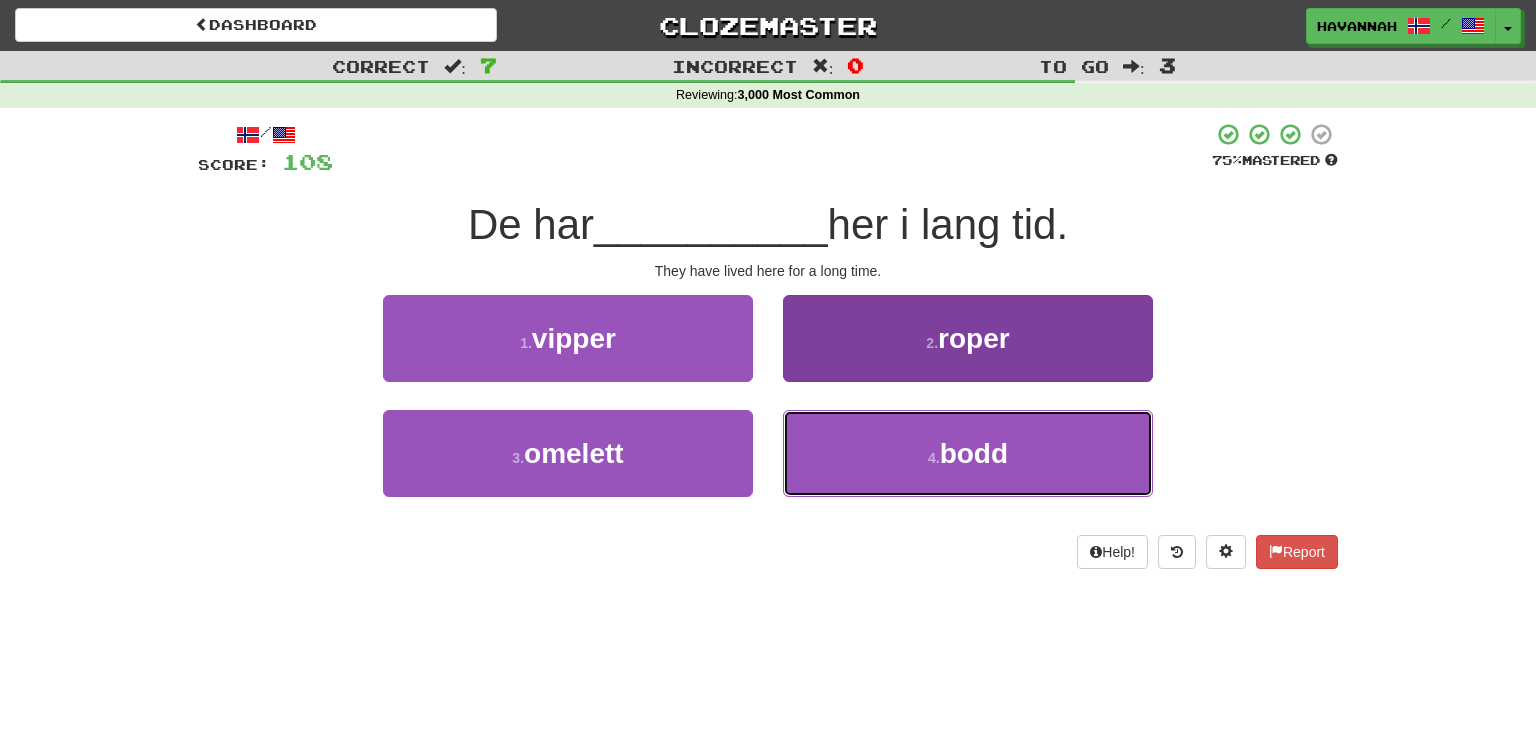 drag, startPoint x: 865, startPoint y: 461, endPoint x: 854, endPoint y: 461, distance: 11 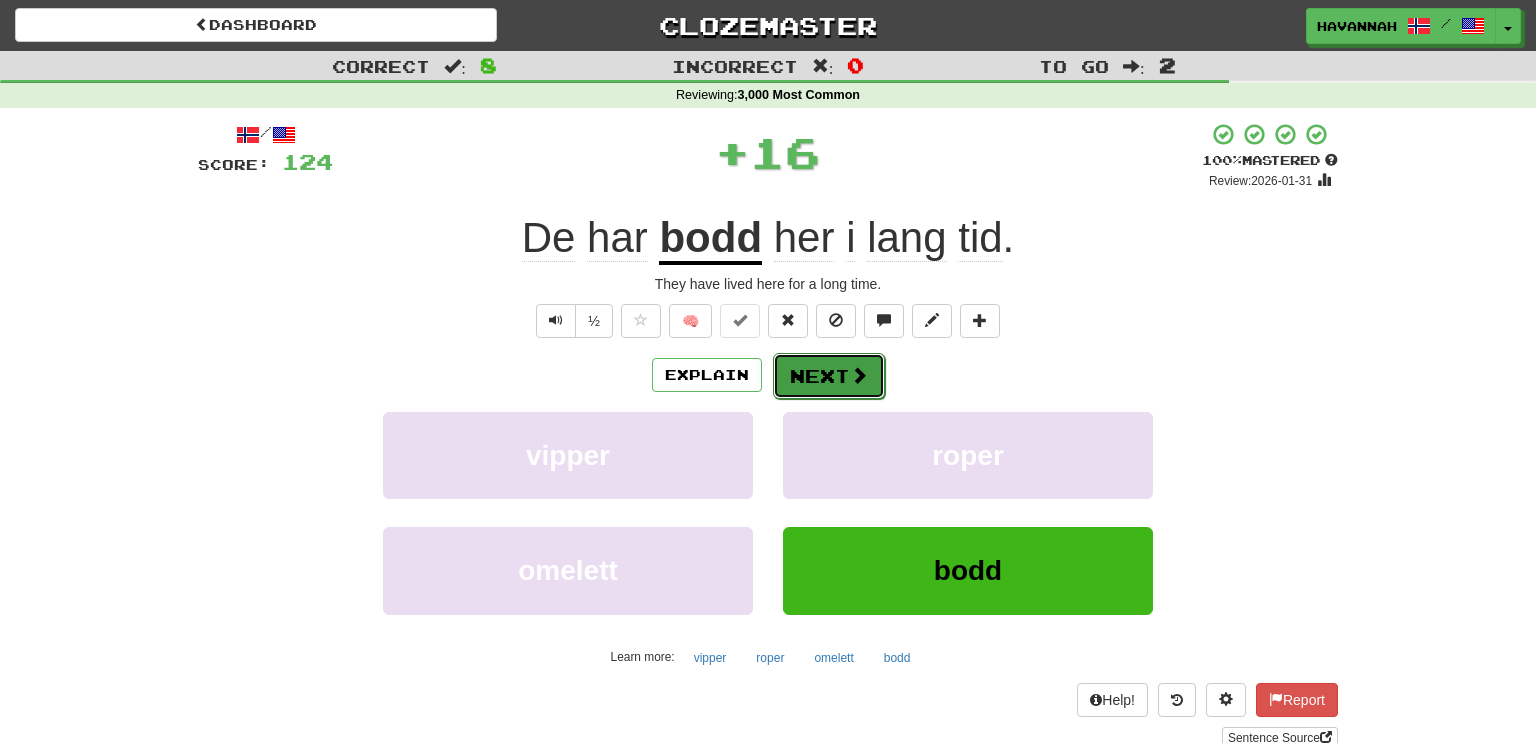 click on "Next" at bounding box center (829, 376) 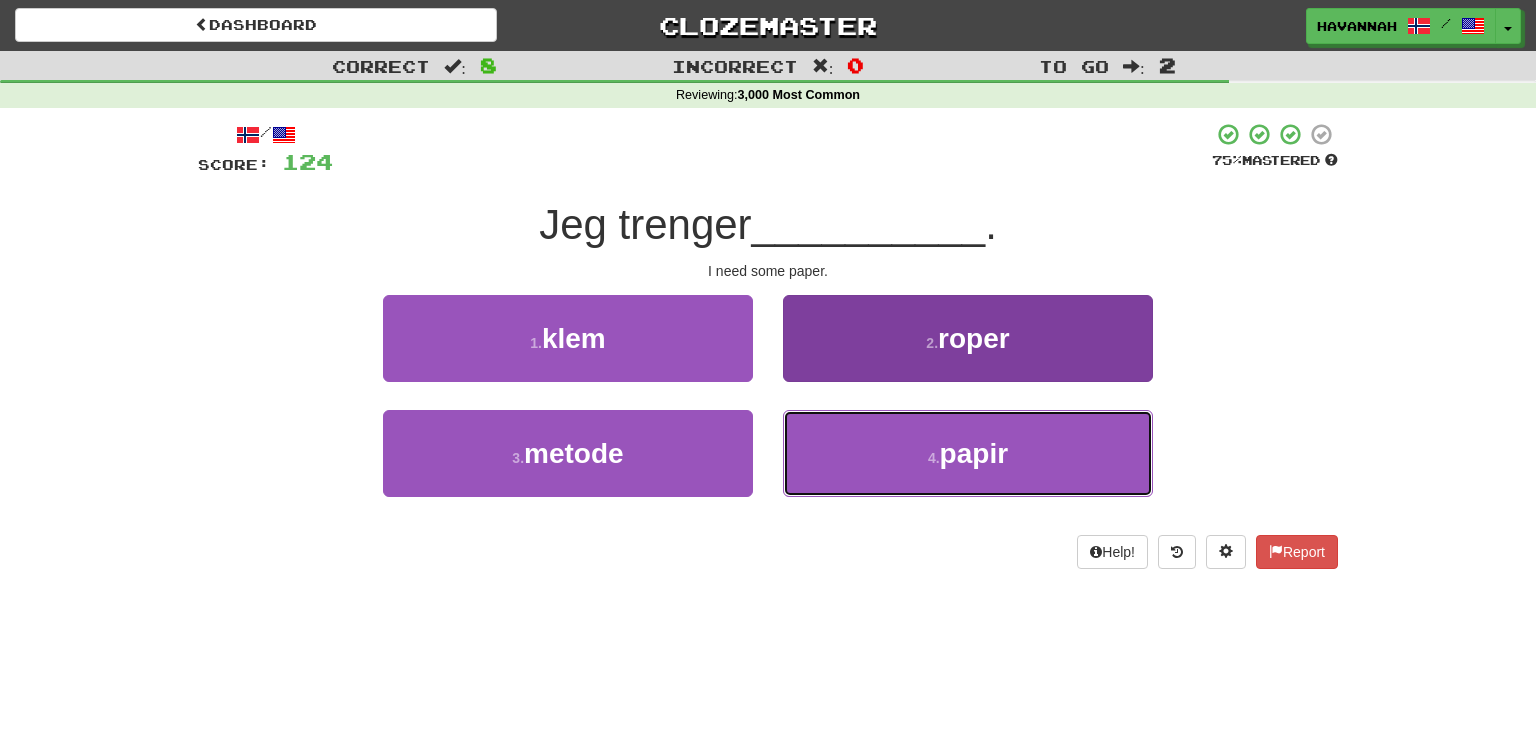 click on "4 .  papir" at bounding box center [968, 453] 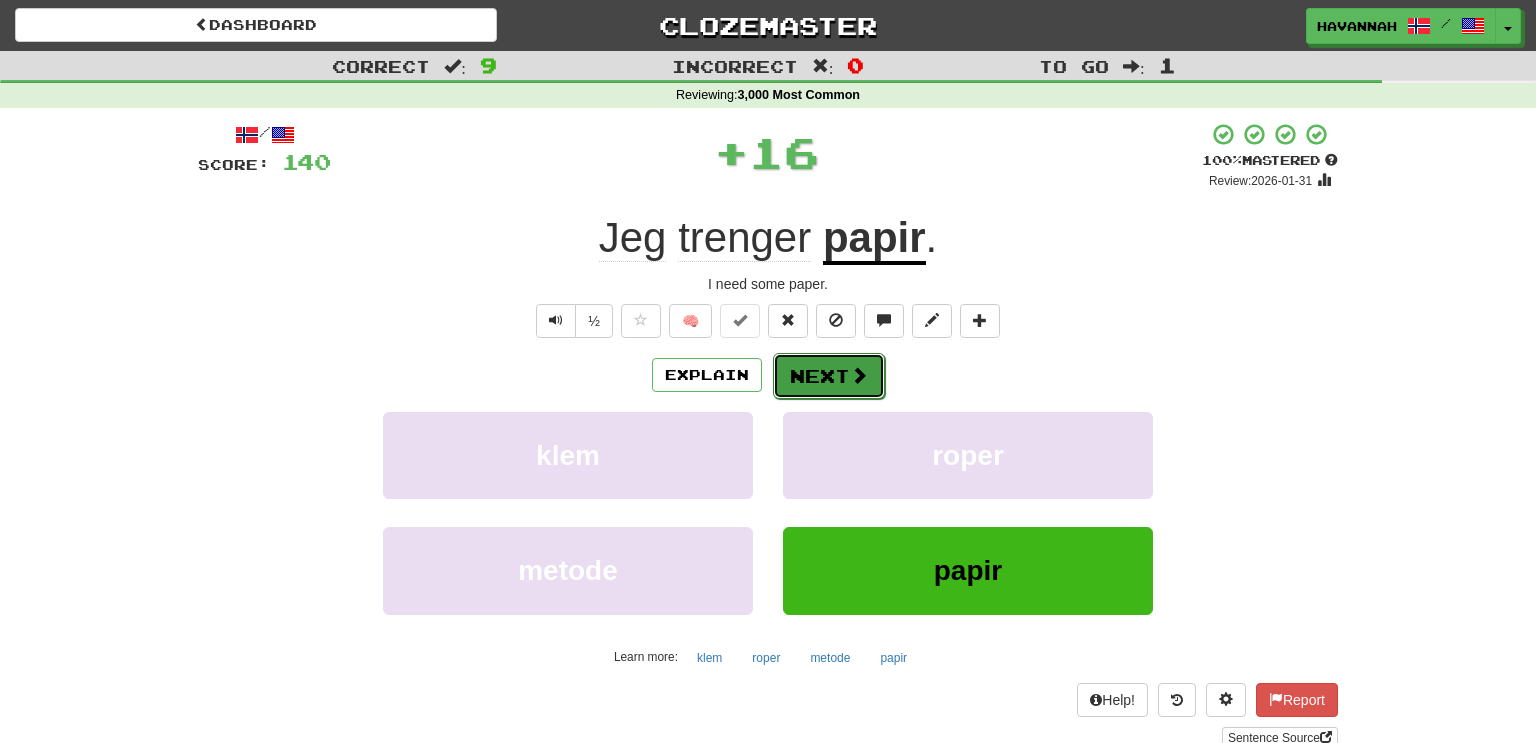 click on "Next" at bounding box center (829, 376) 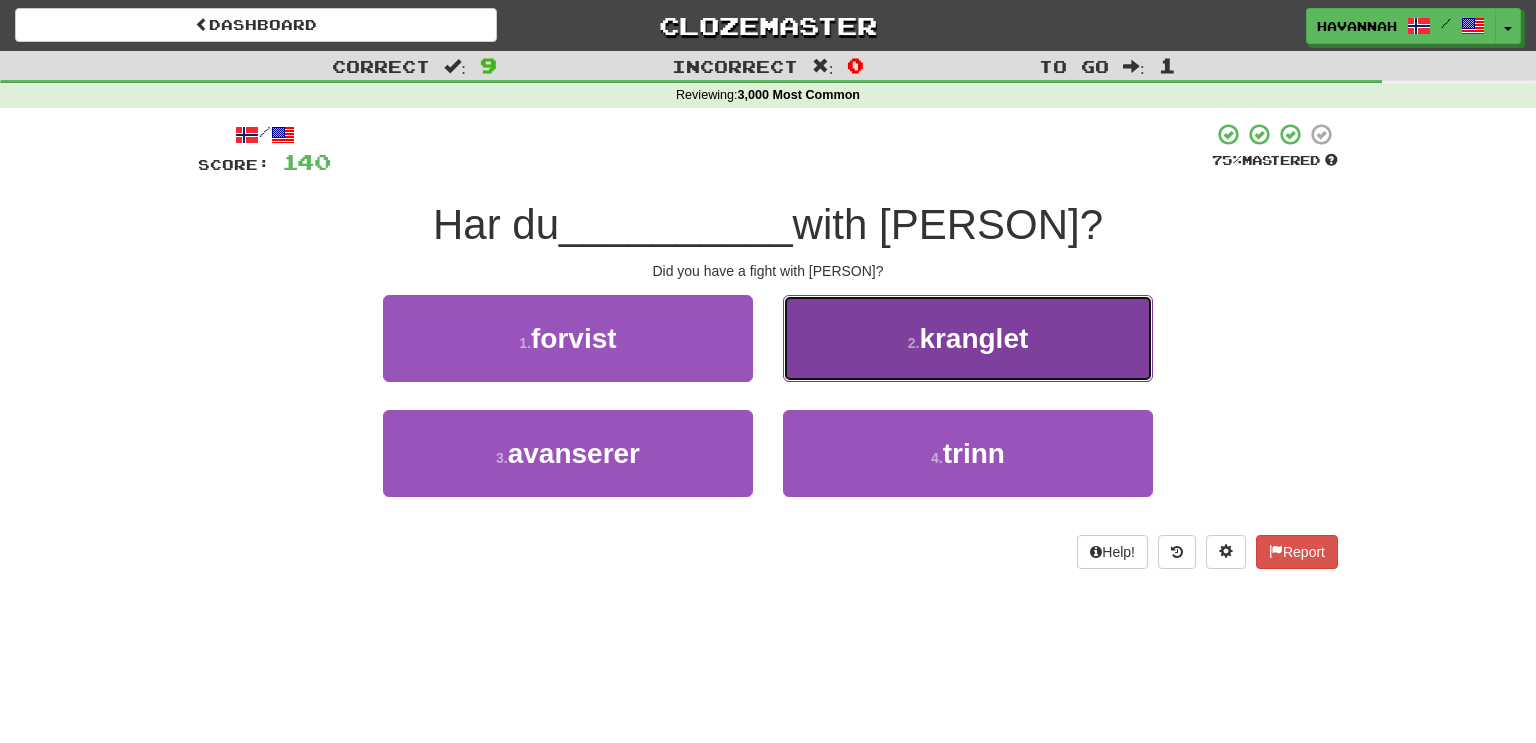 click on "2 .  kranglet" at bounding box center (968, 338) 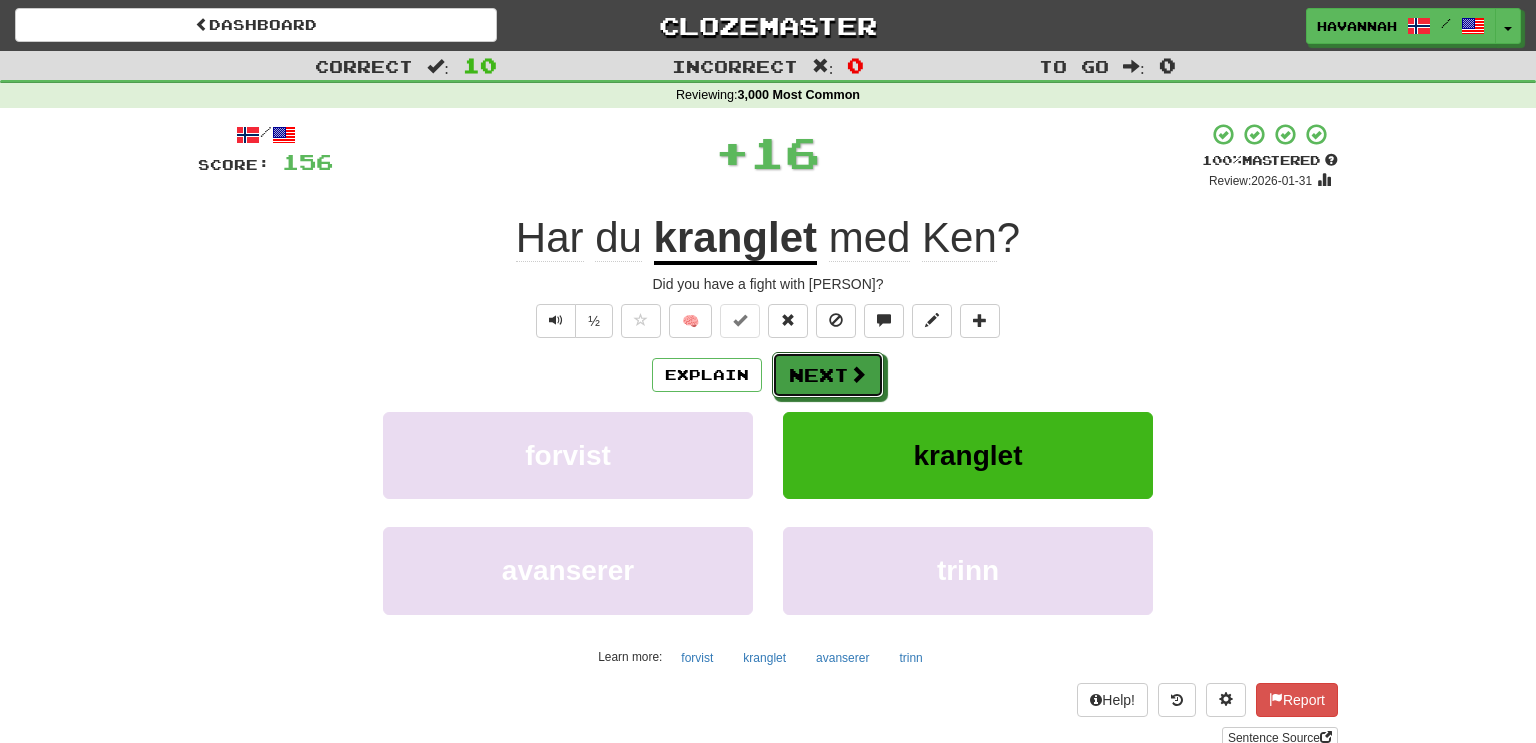click on "Next" at bounding box center (828, 375) 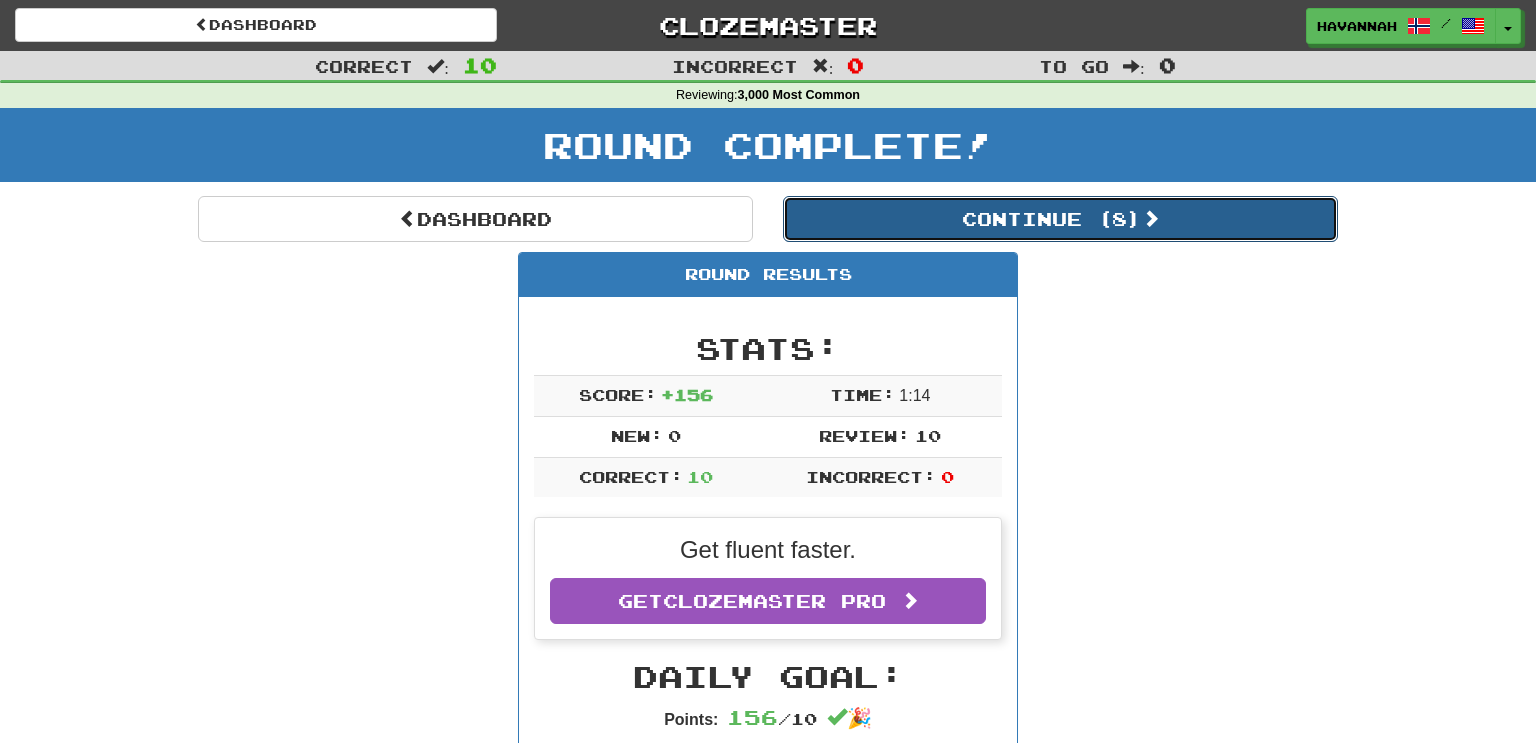 click on "Continue ( 8 )" at bounding box center [1060, 219] 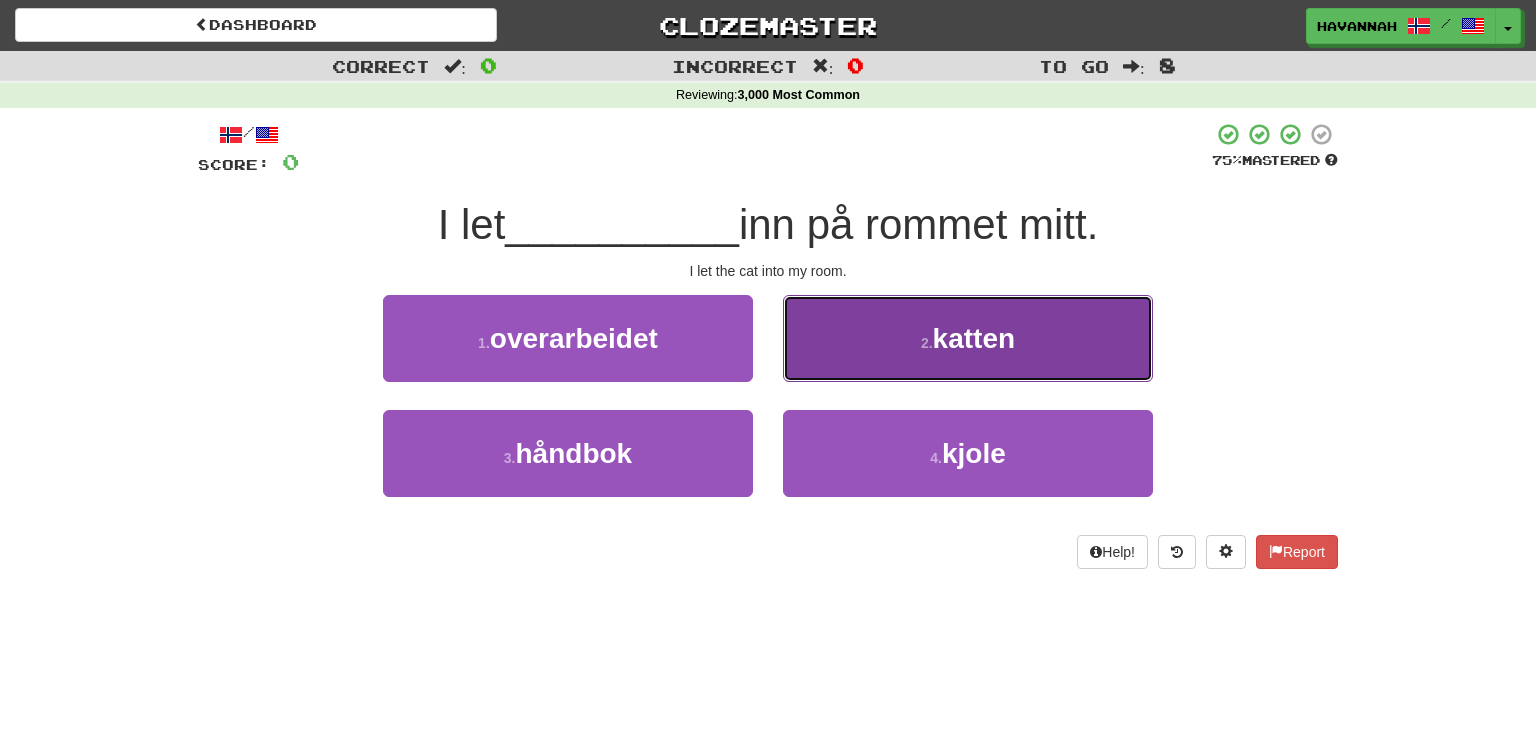 click on "2 .  katten" at bounding box center [968, 338] 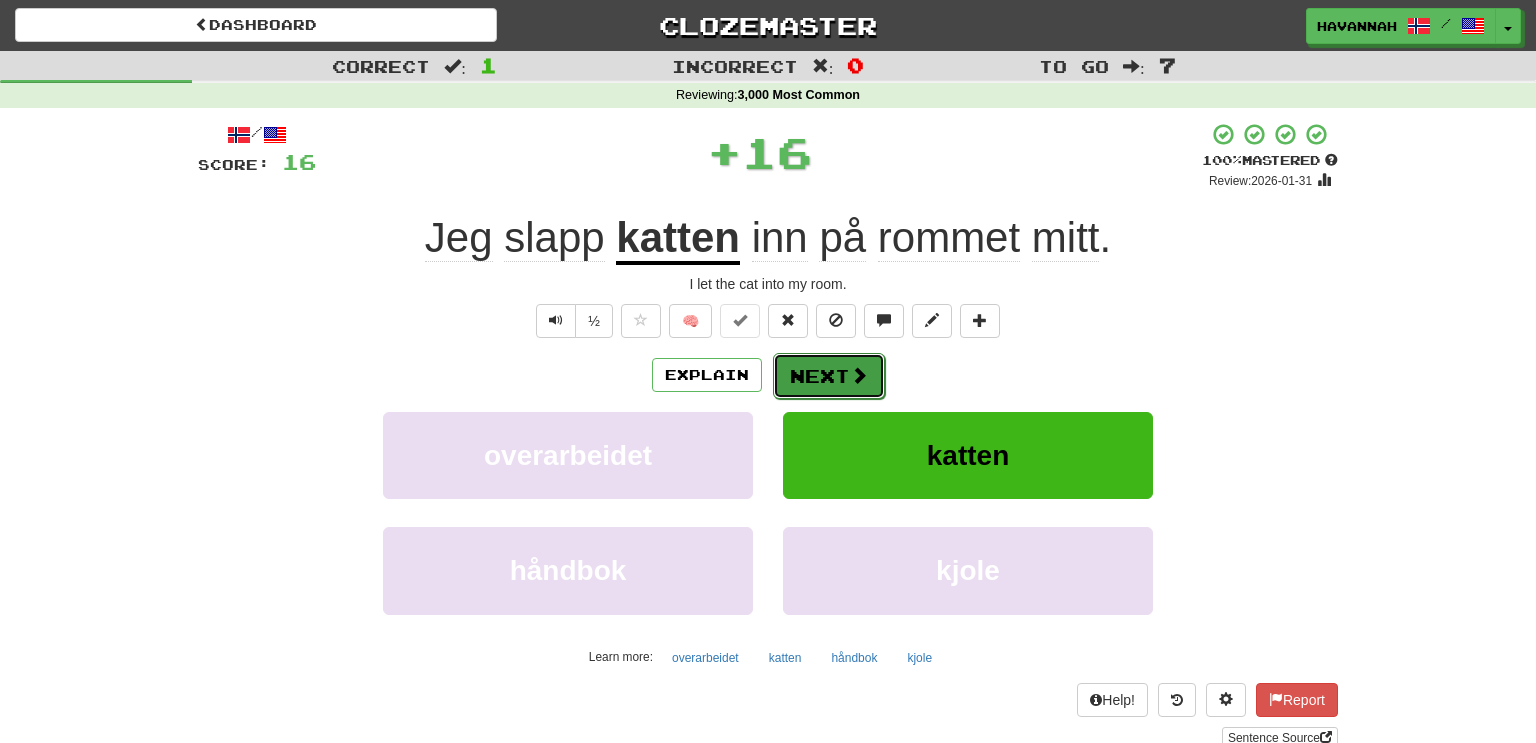 click on "Next" at bounding box center (829, 376) 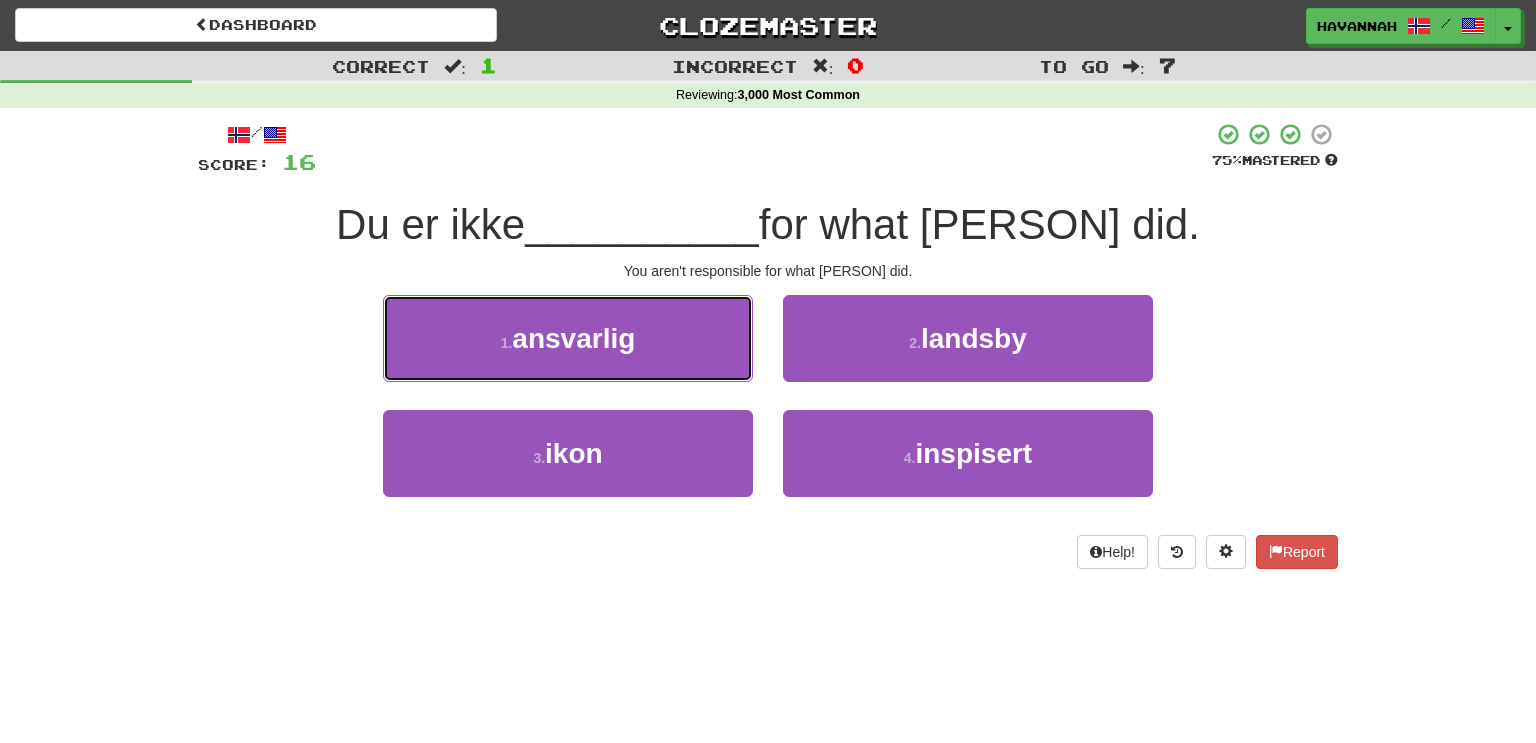 click on "1 .  ansvarlig" at bounding box center [568, 338] 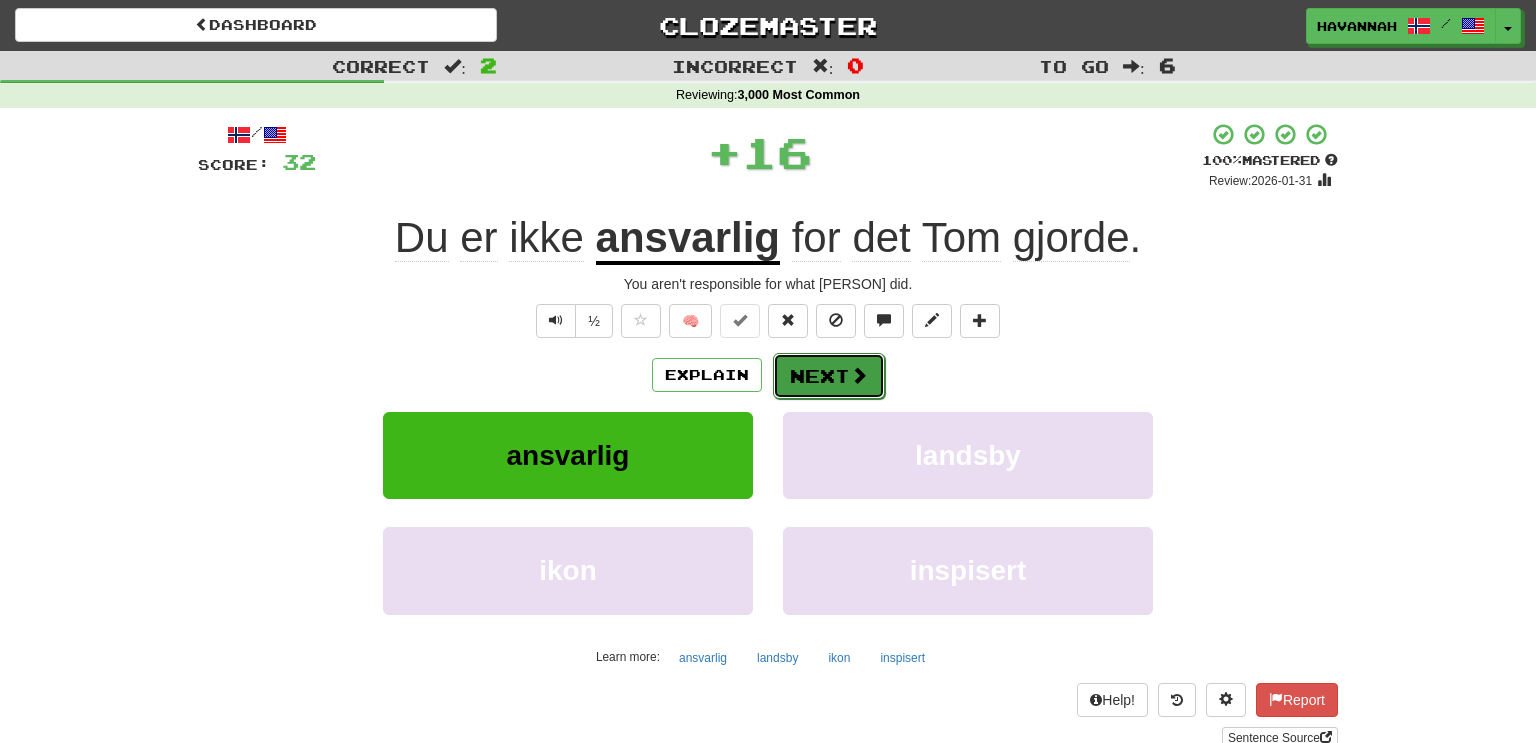 click on "Next" at bounding box center (829, 376) 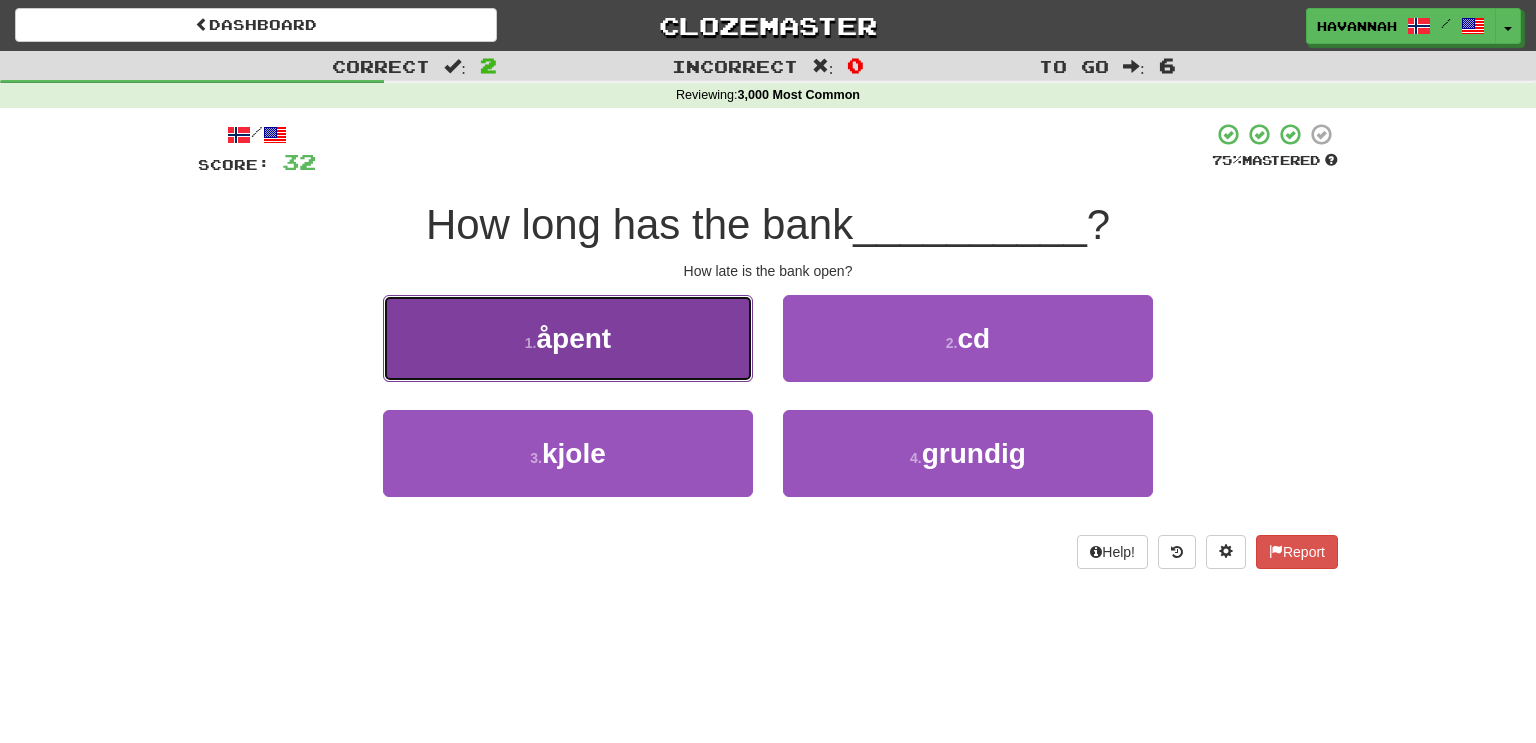 click on "1 .  åpent" at bounding box center (568, 338) 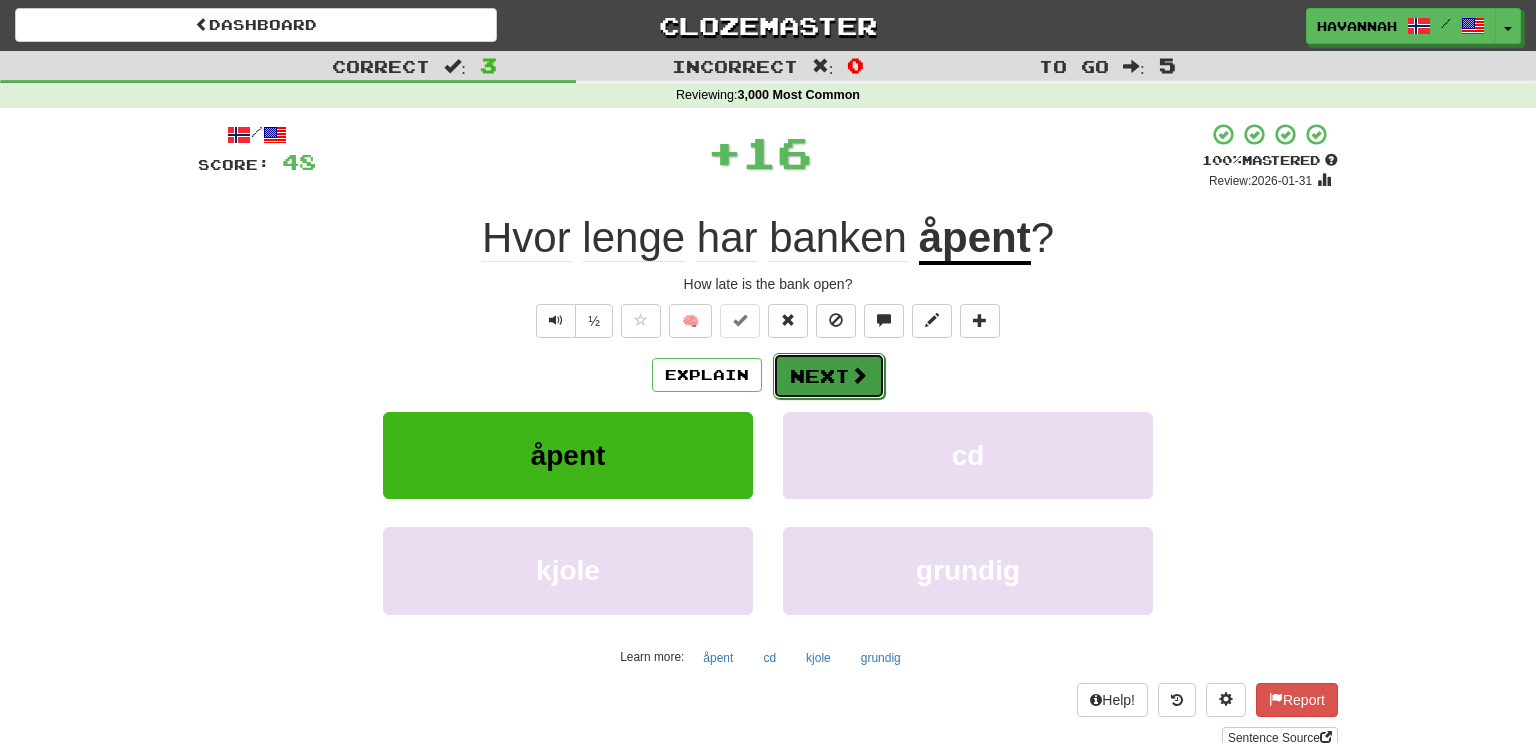 click on "Next" at bounding box center (829, 376) 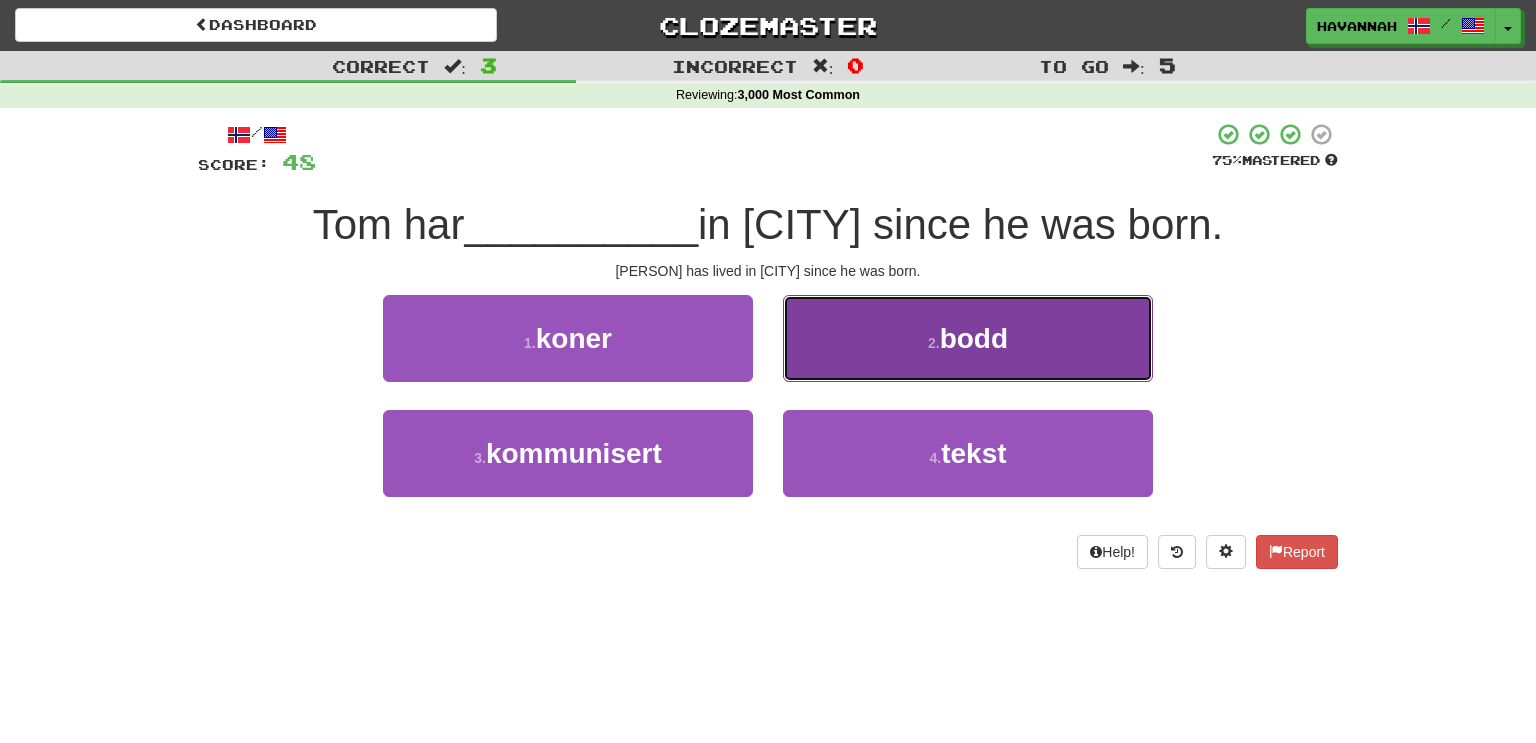 click on "2 .  bodd" at bounding box center (968, 338) 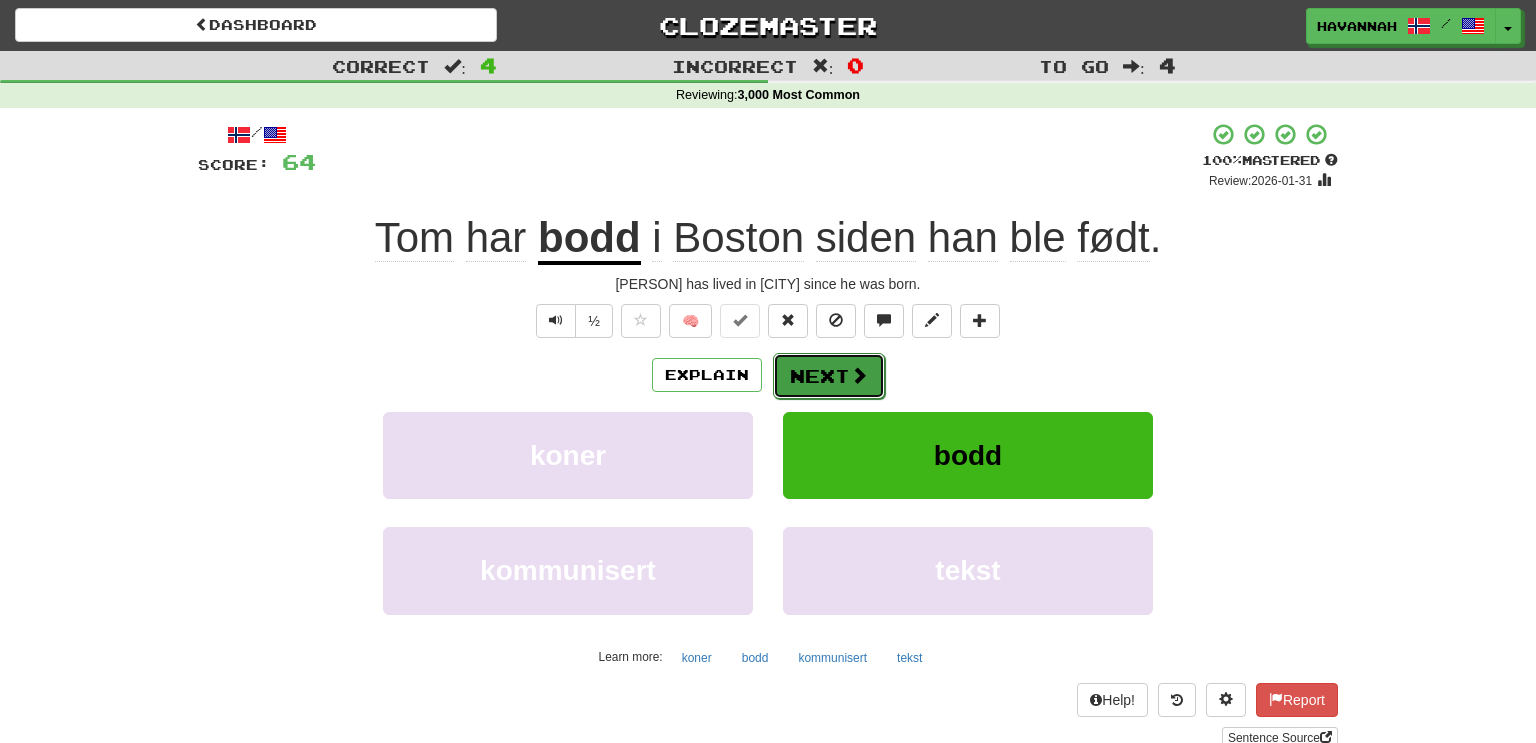 click on "Next" at bounding box center [829, 376] 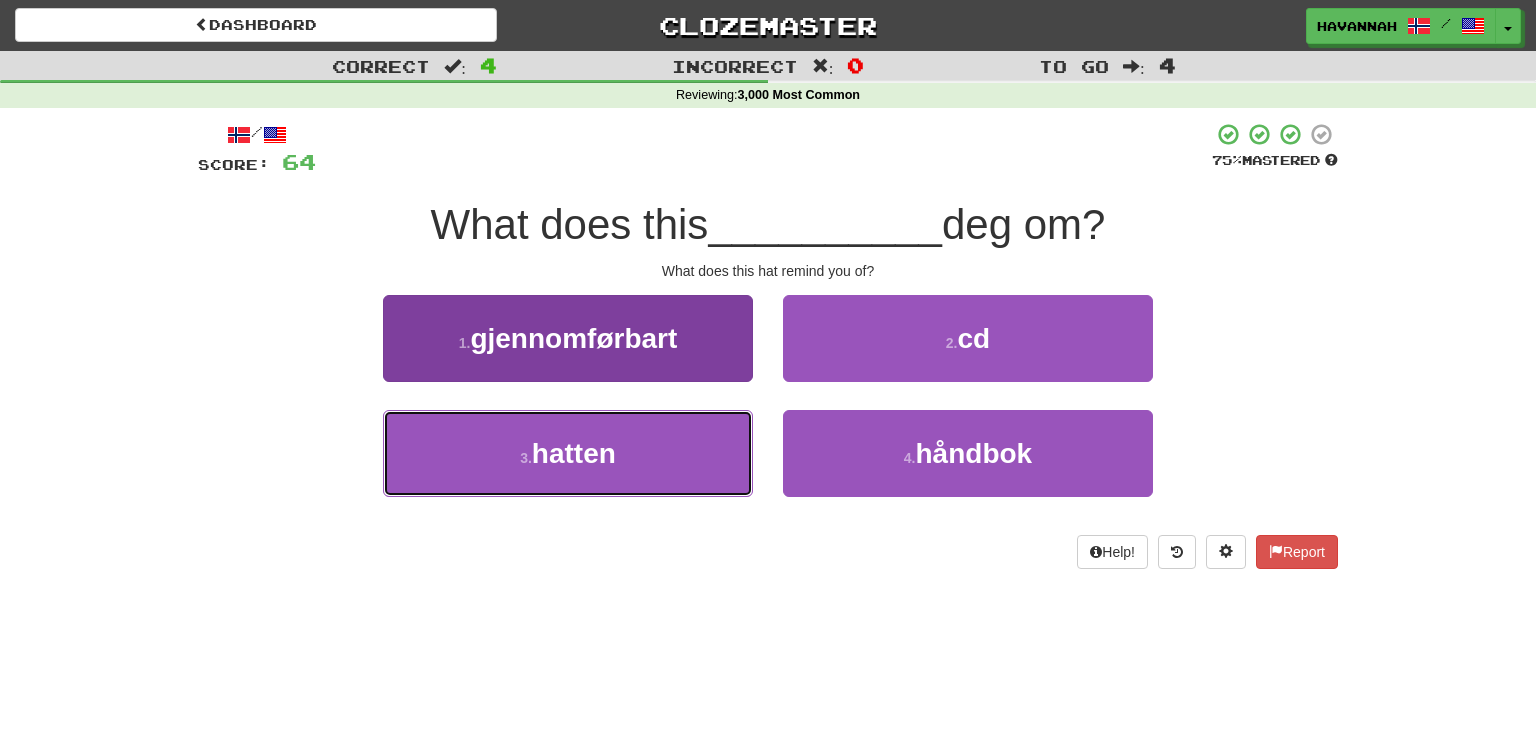 click on "3 .  hatten" at bounding box center (568, 453) 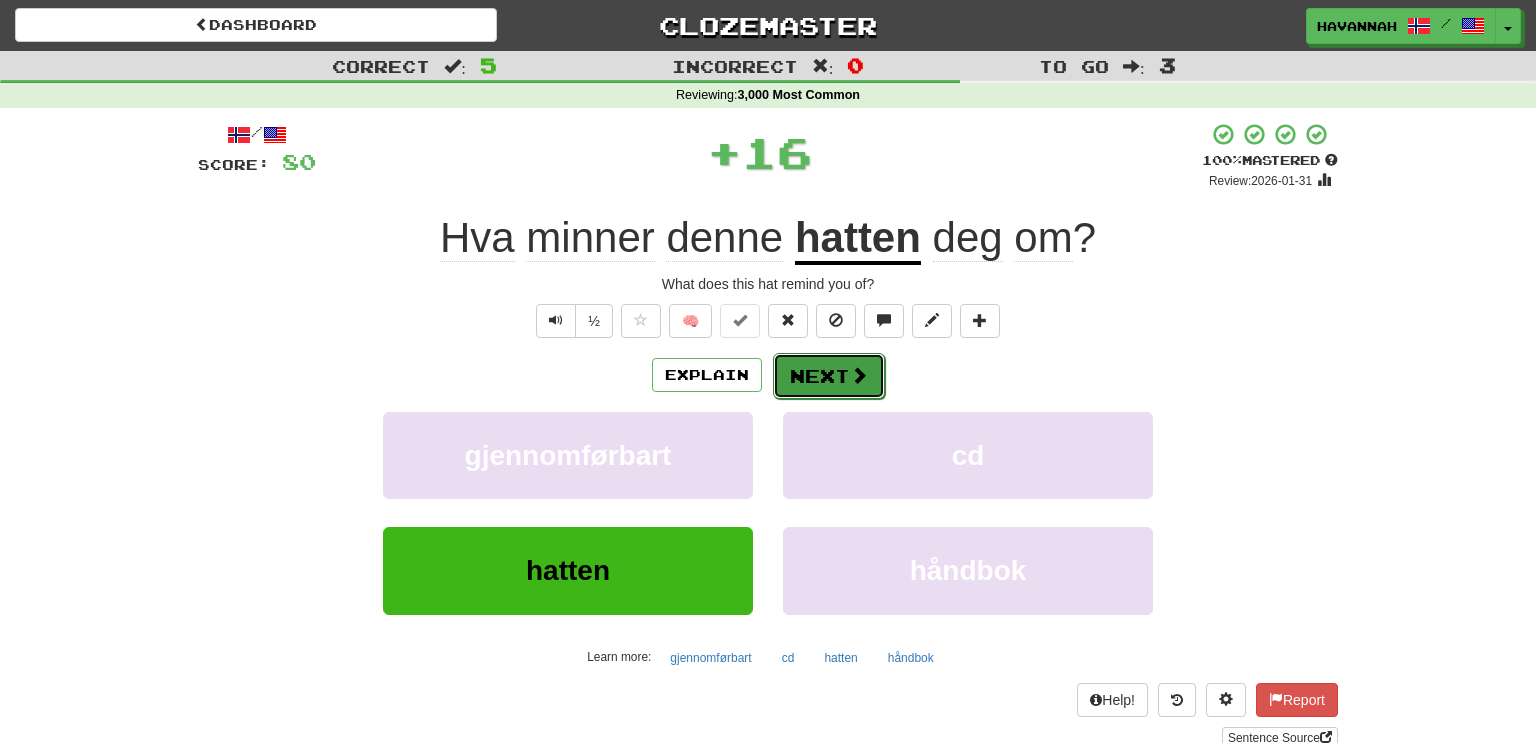 click on "Next" at bounding box center (829, 376) 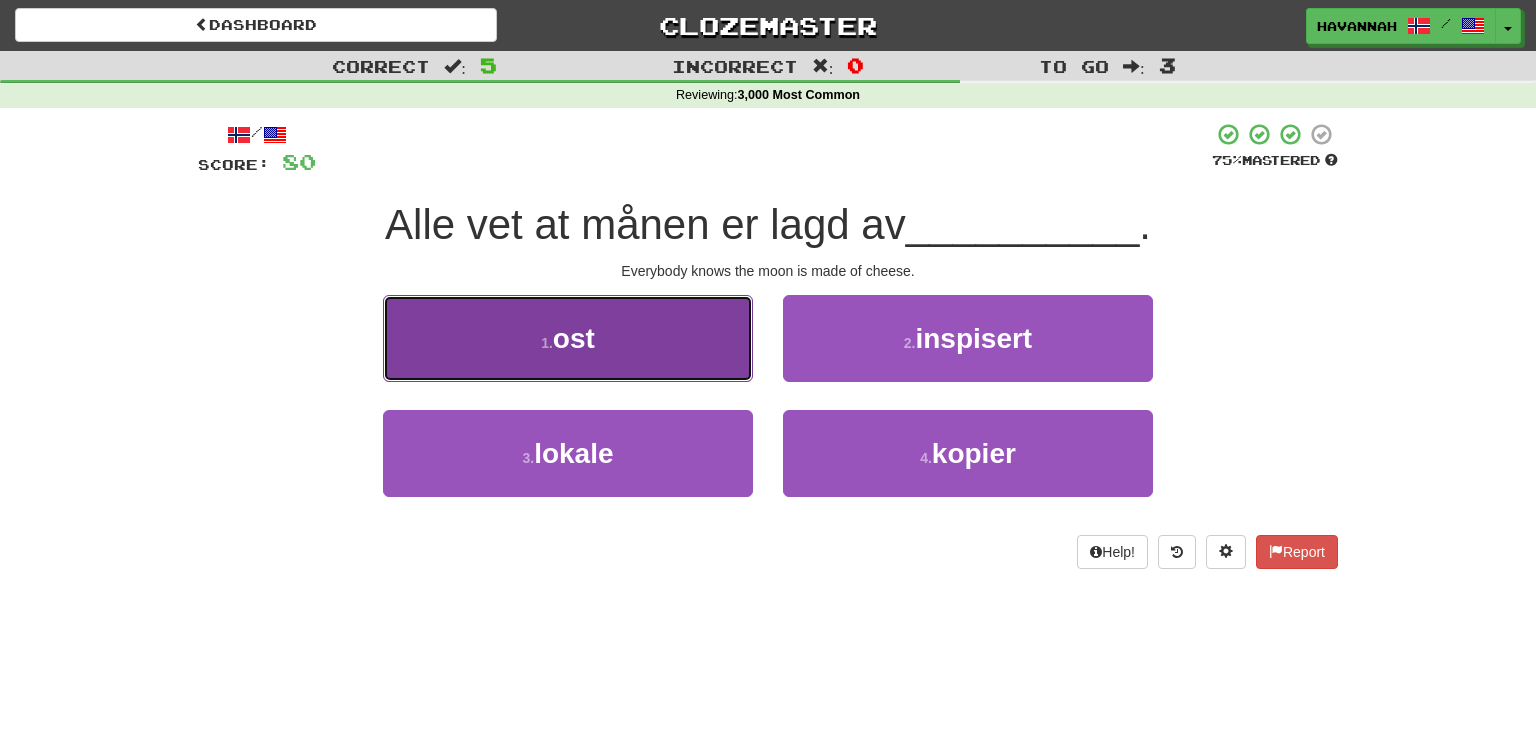 click on "1 .  ost" at bounding box center [568, 338] 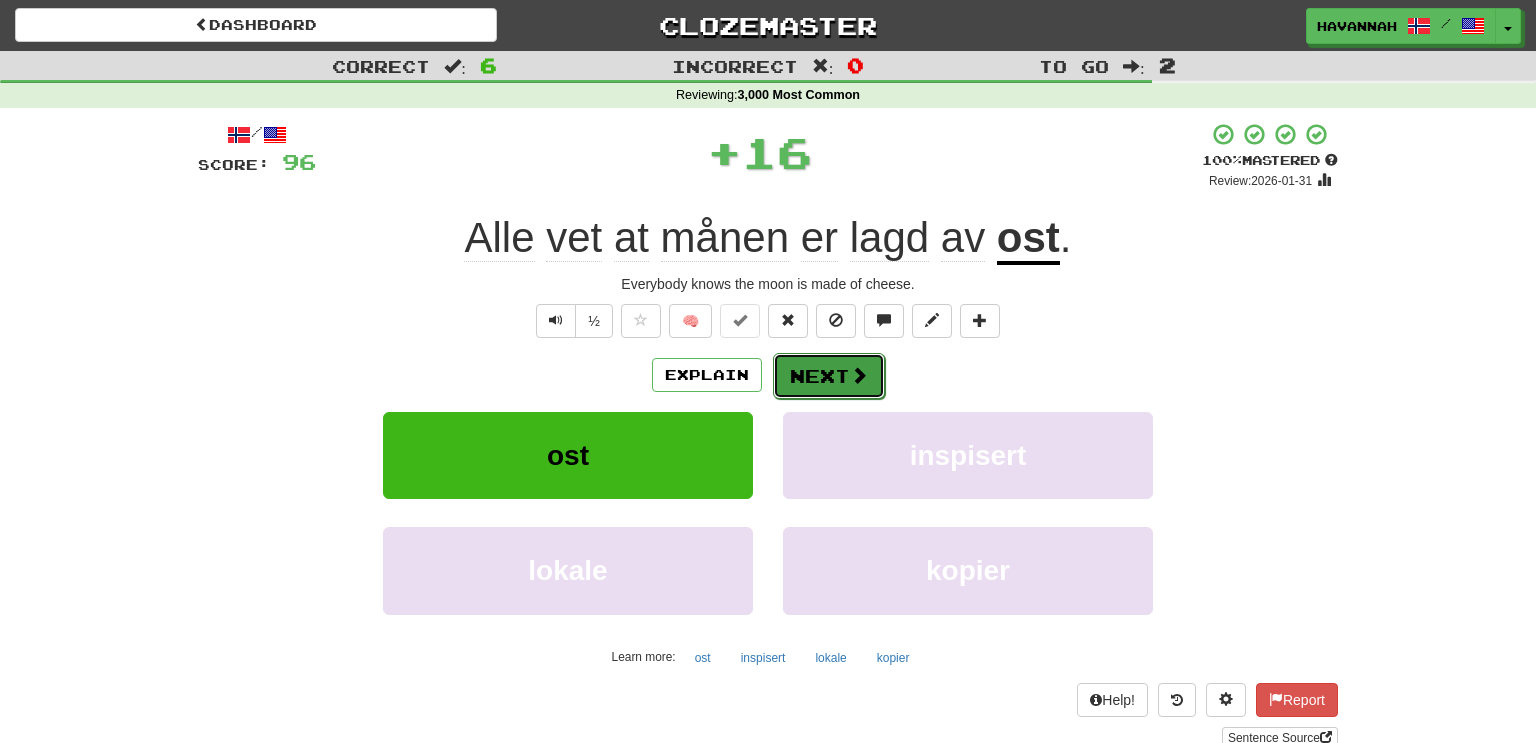 click on "Next" at bounding box center (829, 376) 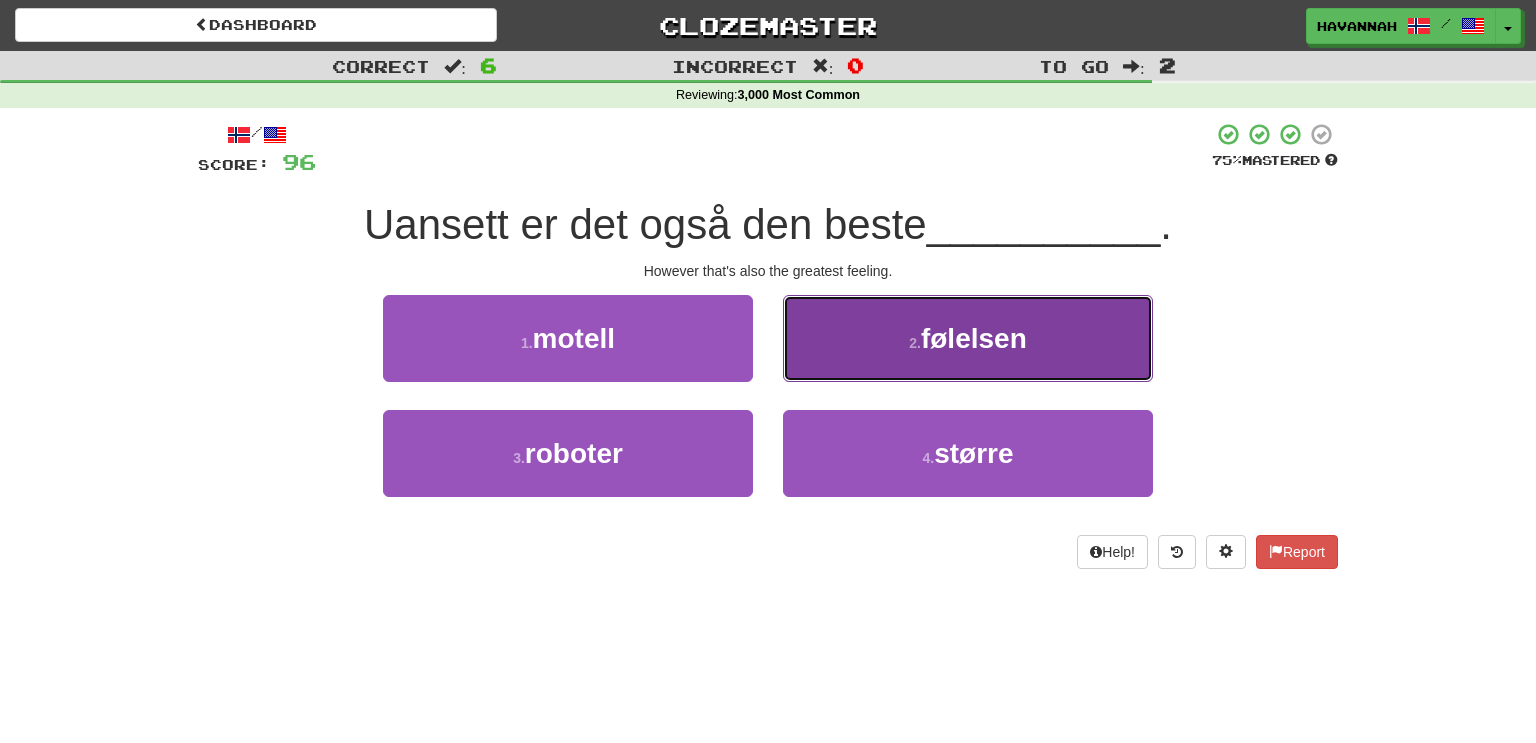 click on "følelsen" at bounding box center (974, 338) 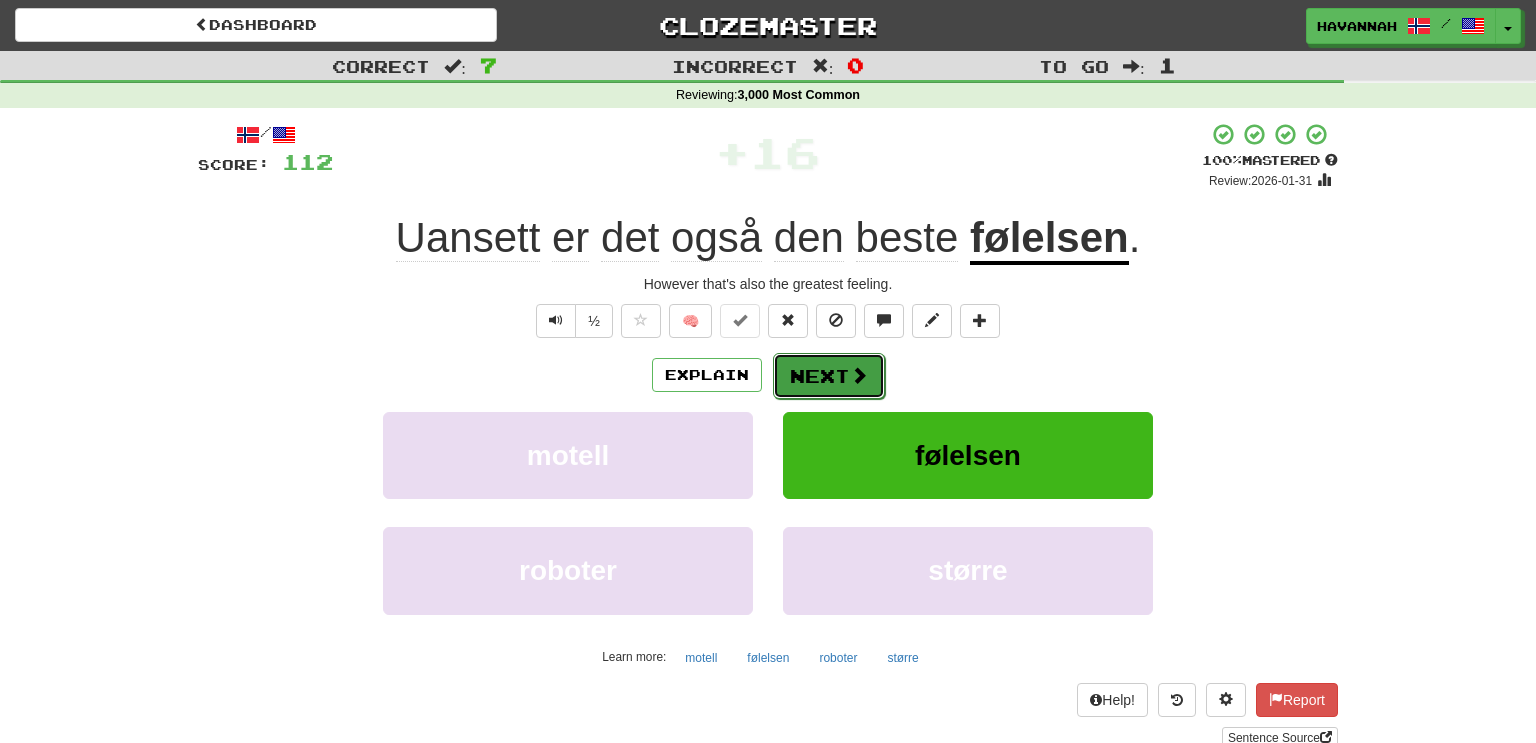 click at bounding box center [859, 375] 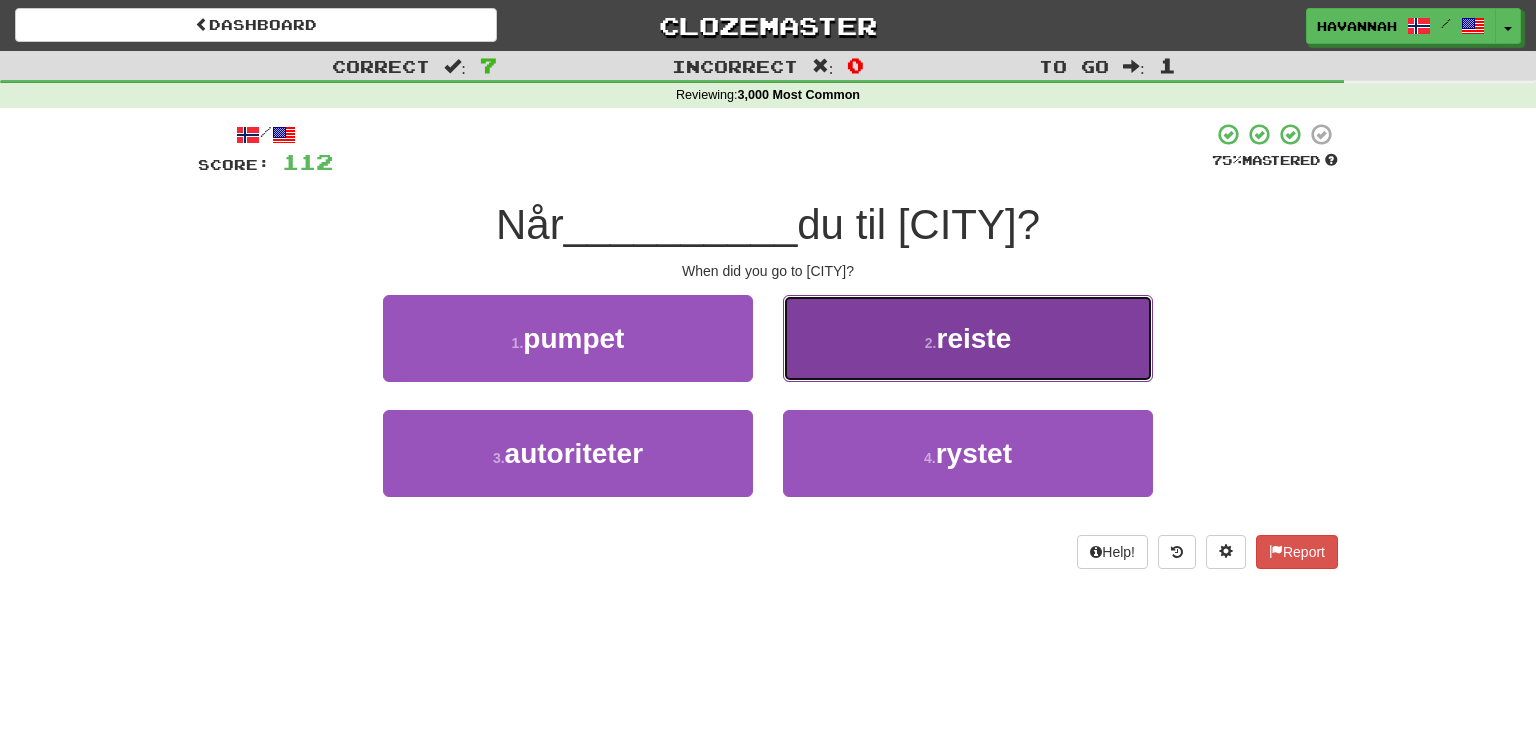 click on "2 .  reiste" at bounding box center [968, 338] 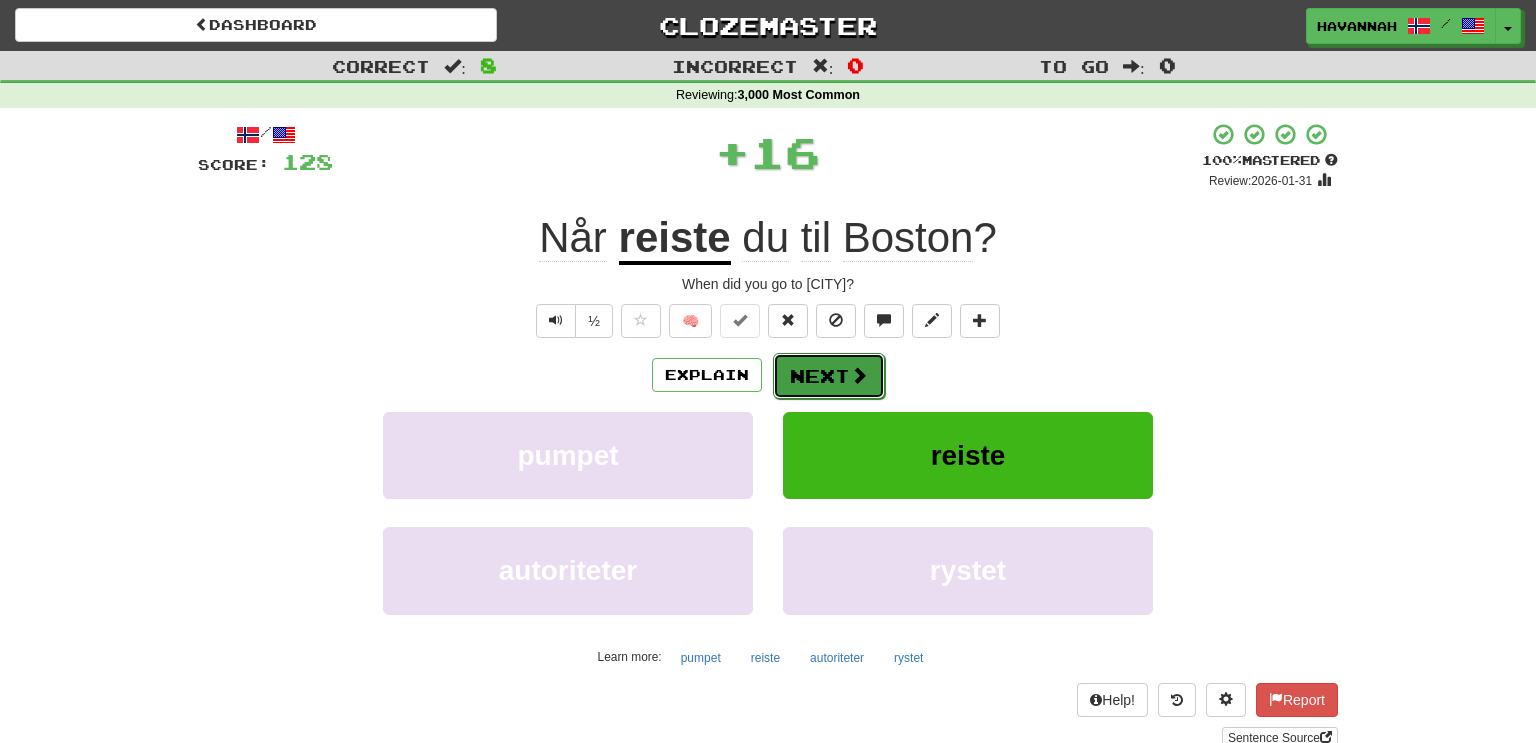 click on "Next" at bounding box center [829, 376] 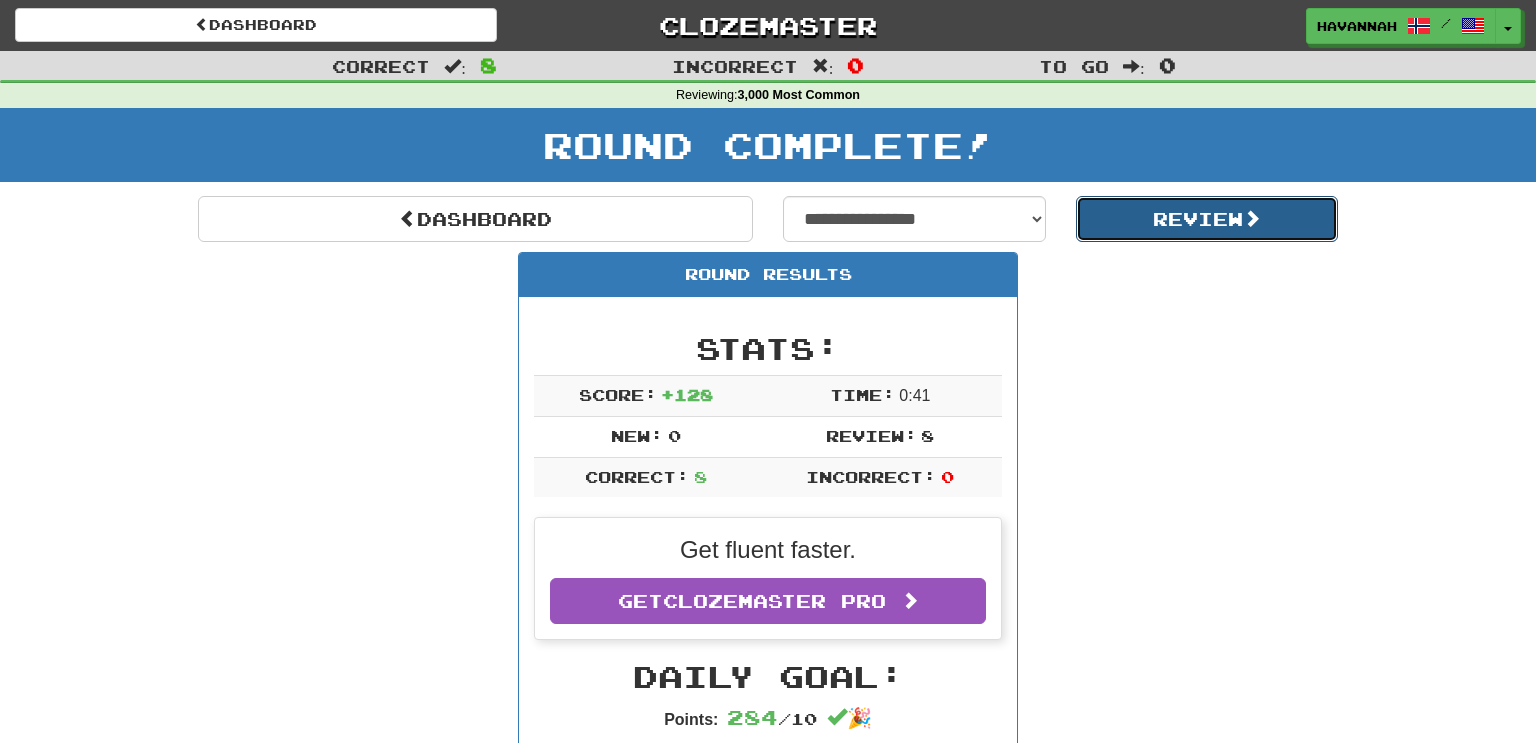 click on "Review" at bounding box center [1207, 219] 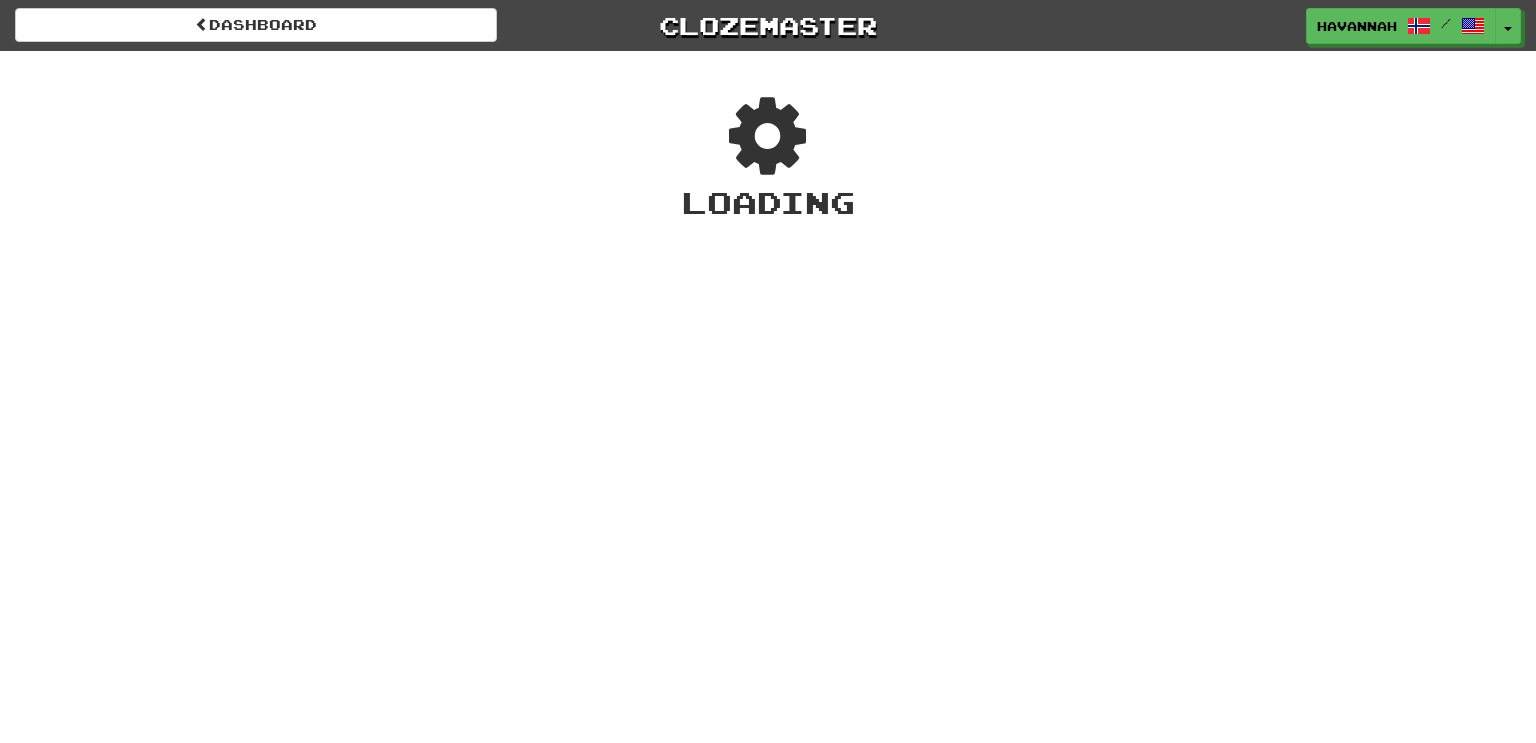 scroll, scrollTop: 0, scrollLeft: 0, axis: both 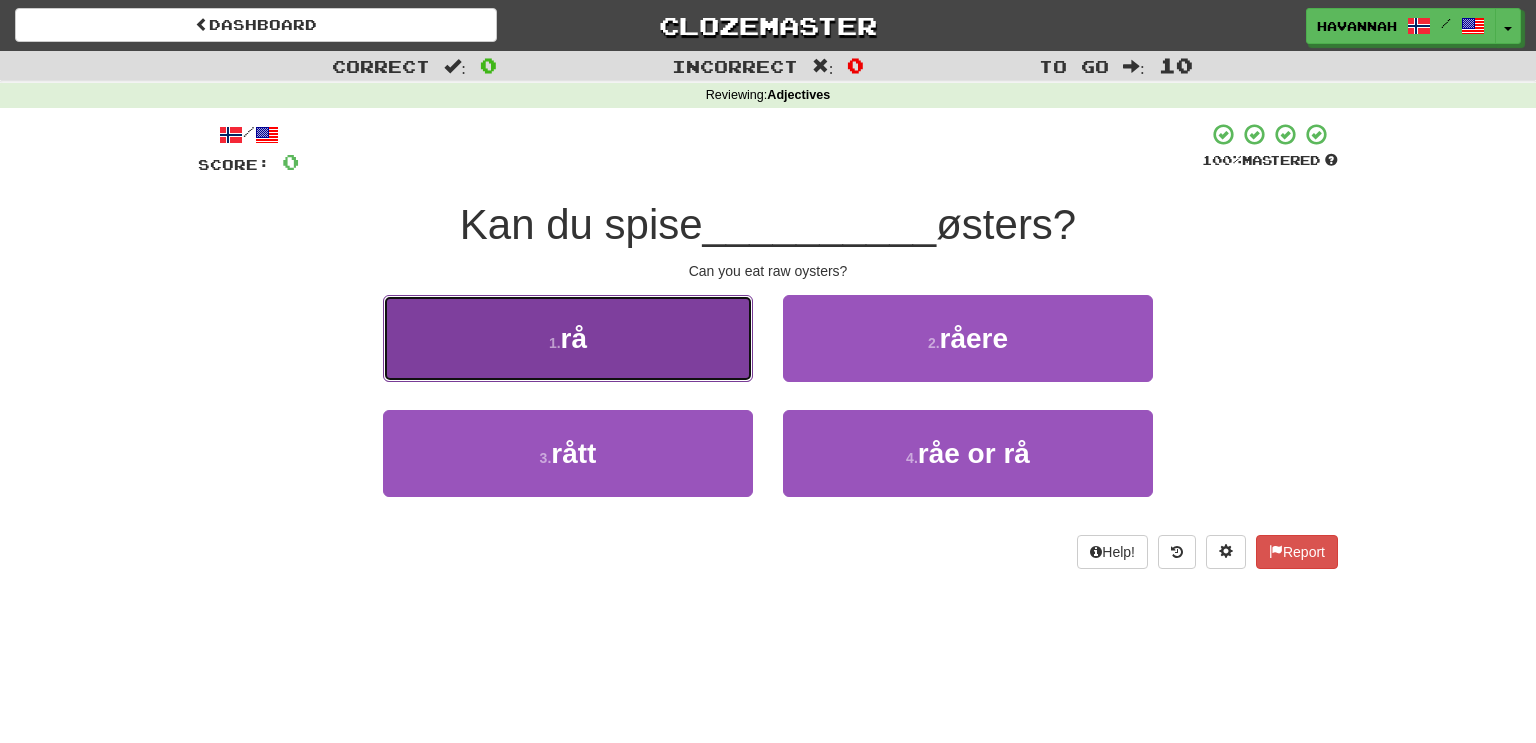 click on "1 .  rå" at bounding box center [568, 338] 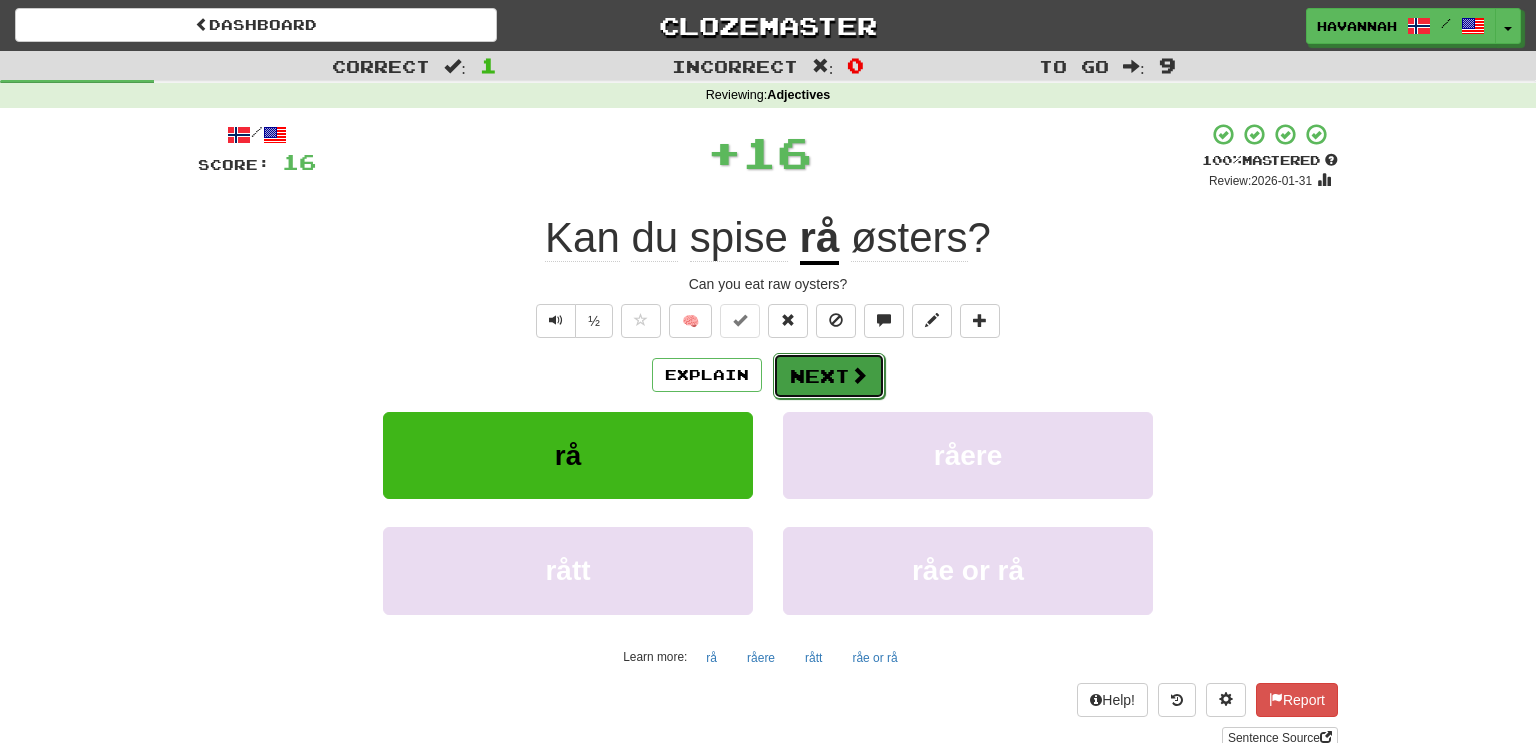 click on "Next" at bounding box center [829, 376] 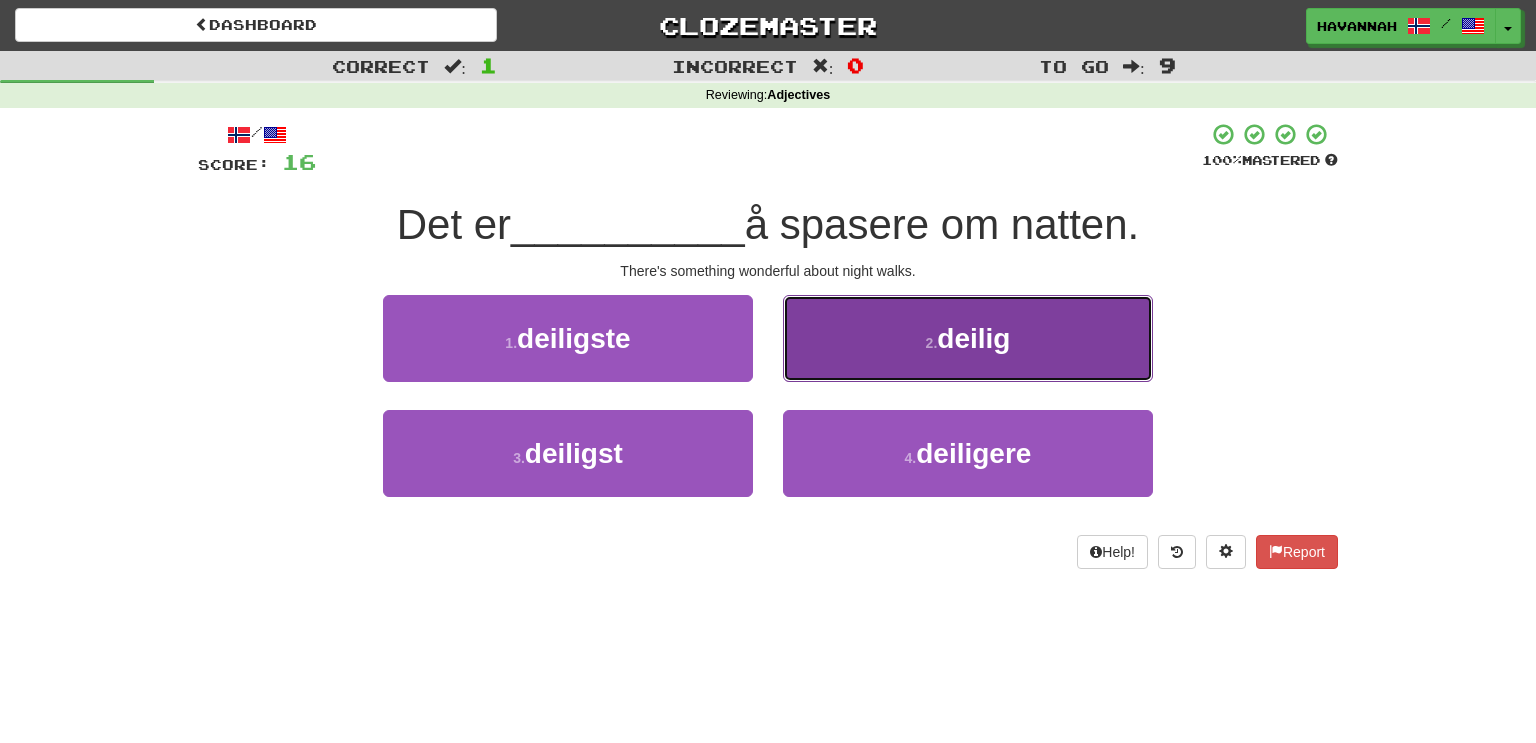 click on "2 .  deilig" at bounding box center (968, 338) 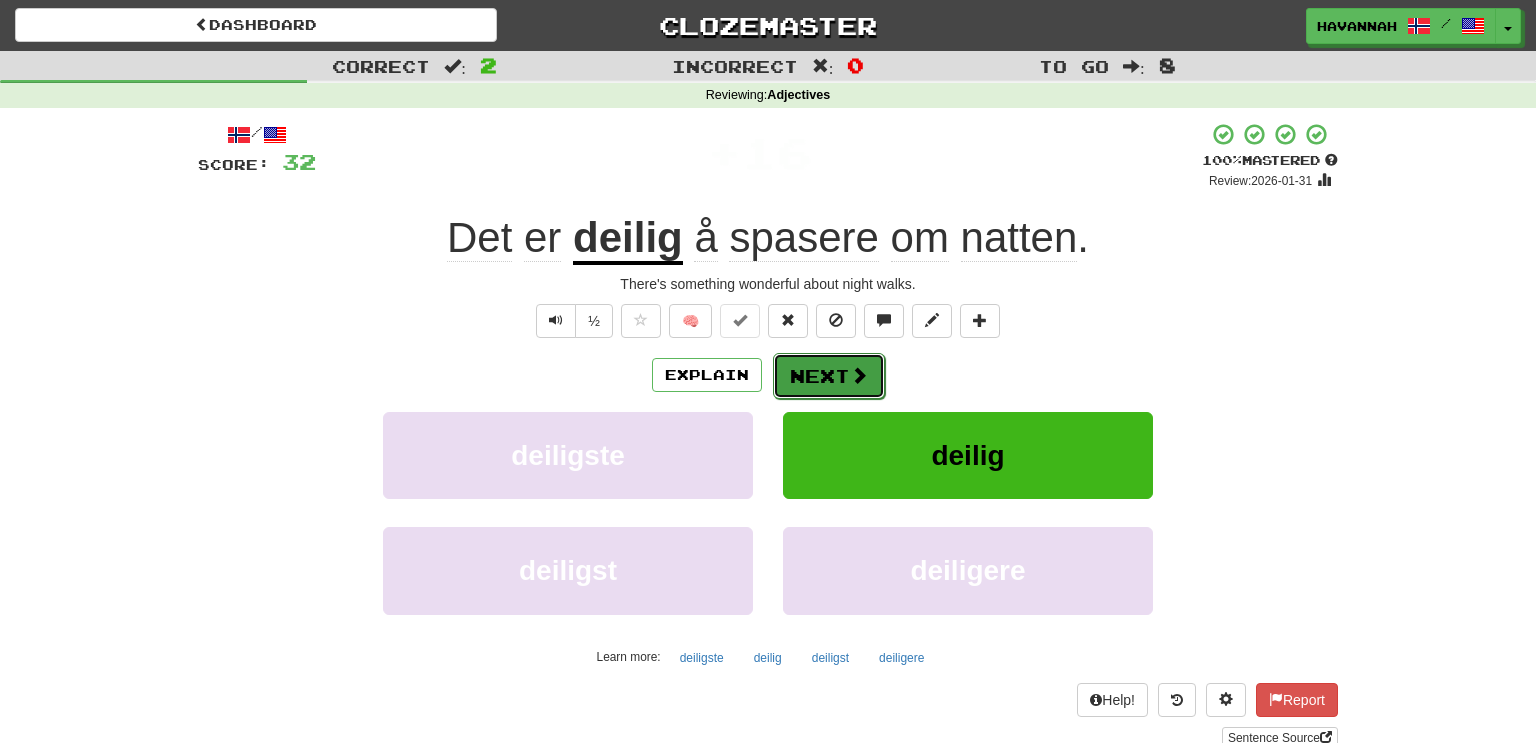 click on "Next" at bounding box center (829, 376) 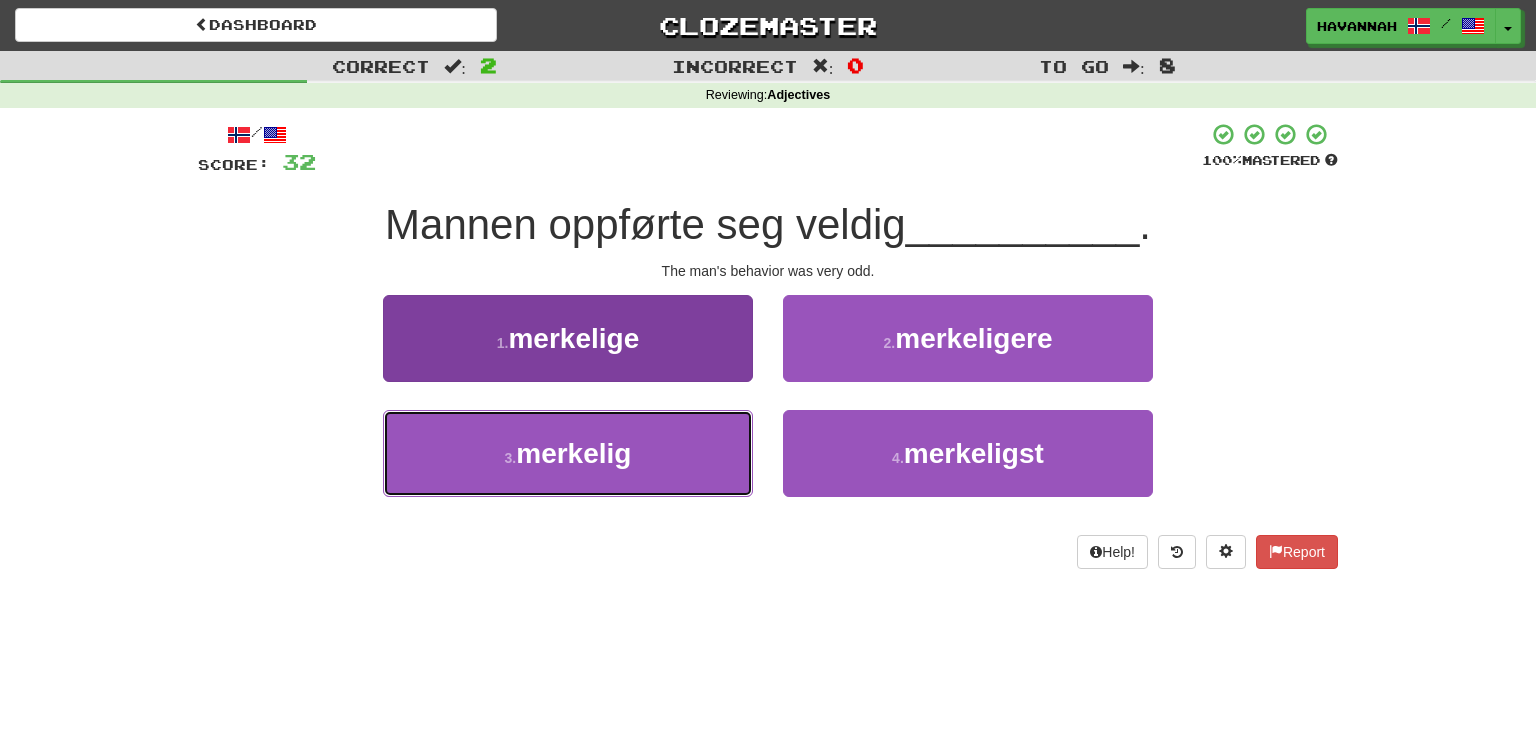 click on "3 .  merkelig" at bounding box center [568, 453] 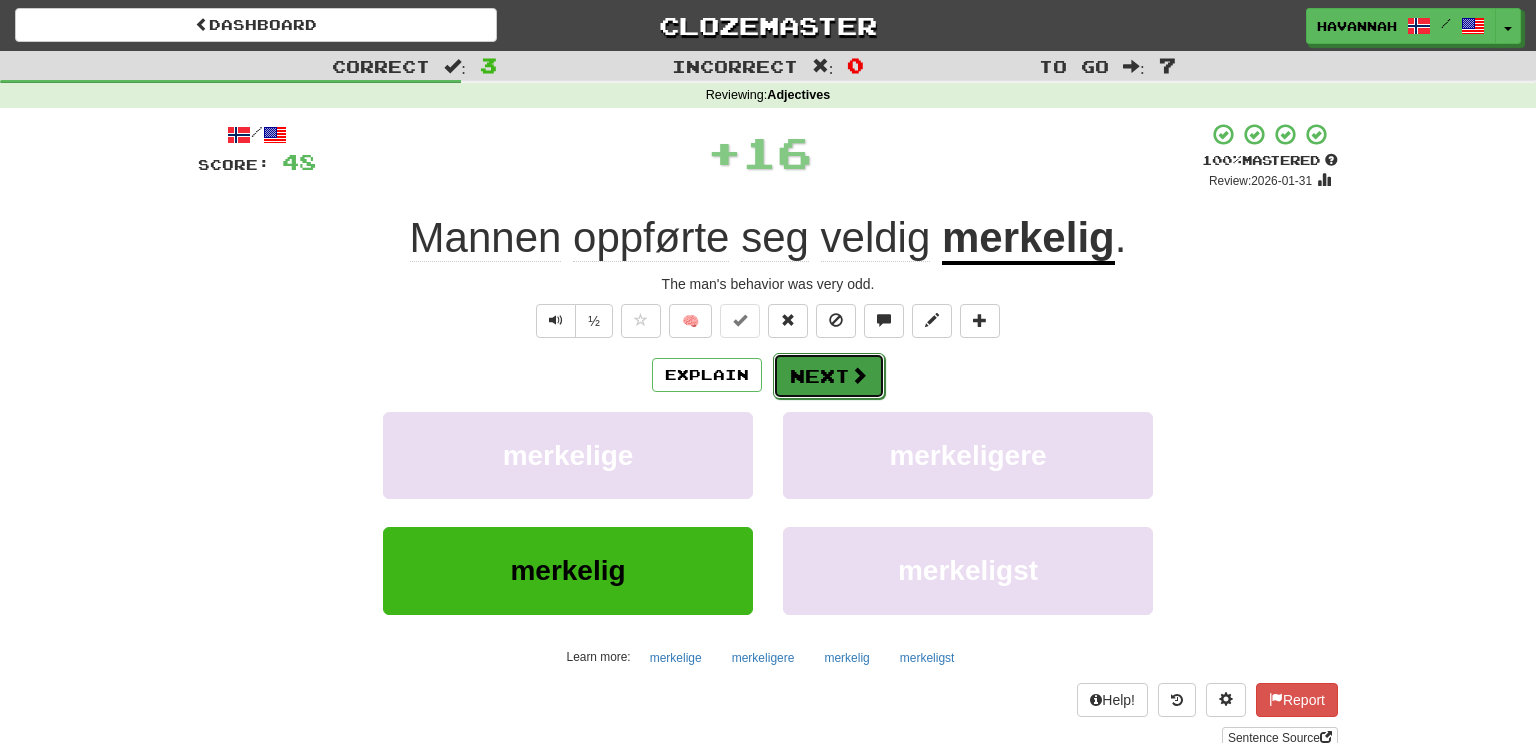 click on "Next" at bounding box center (829, 376) 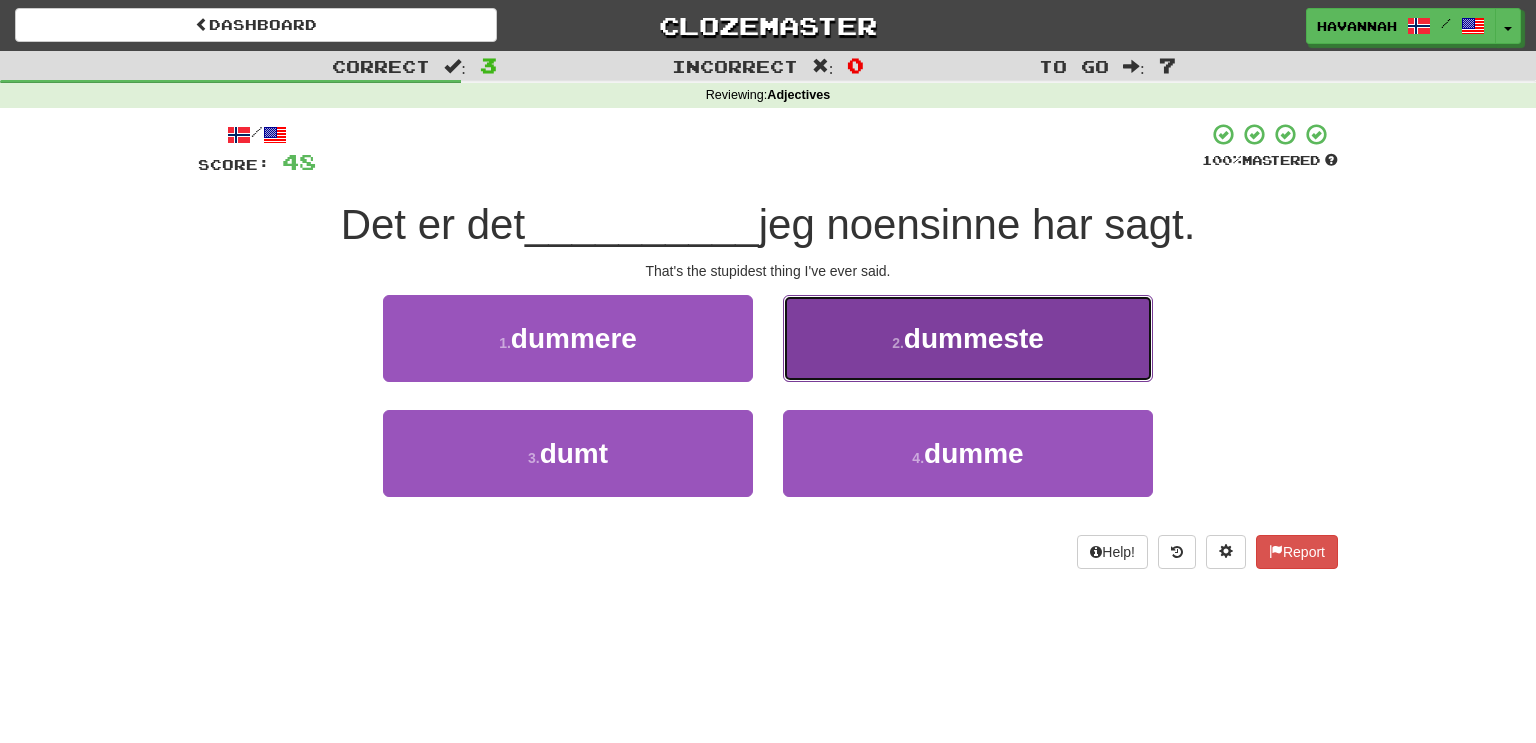 click on "2 .  dummeste" at bounding box center [968, 338] 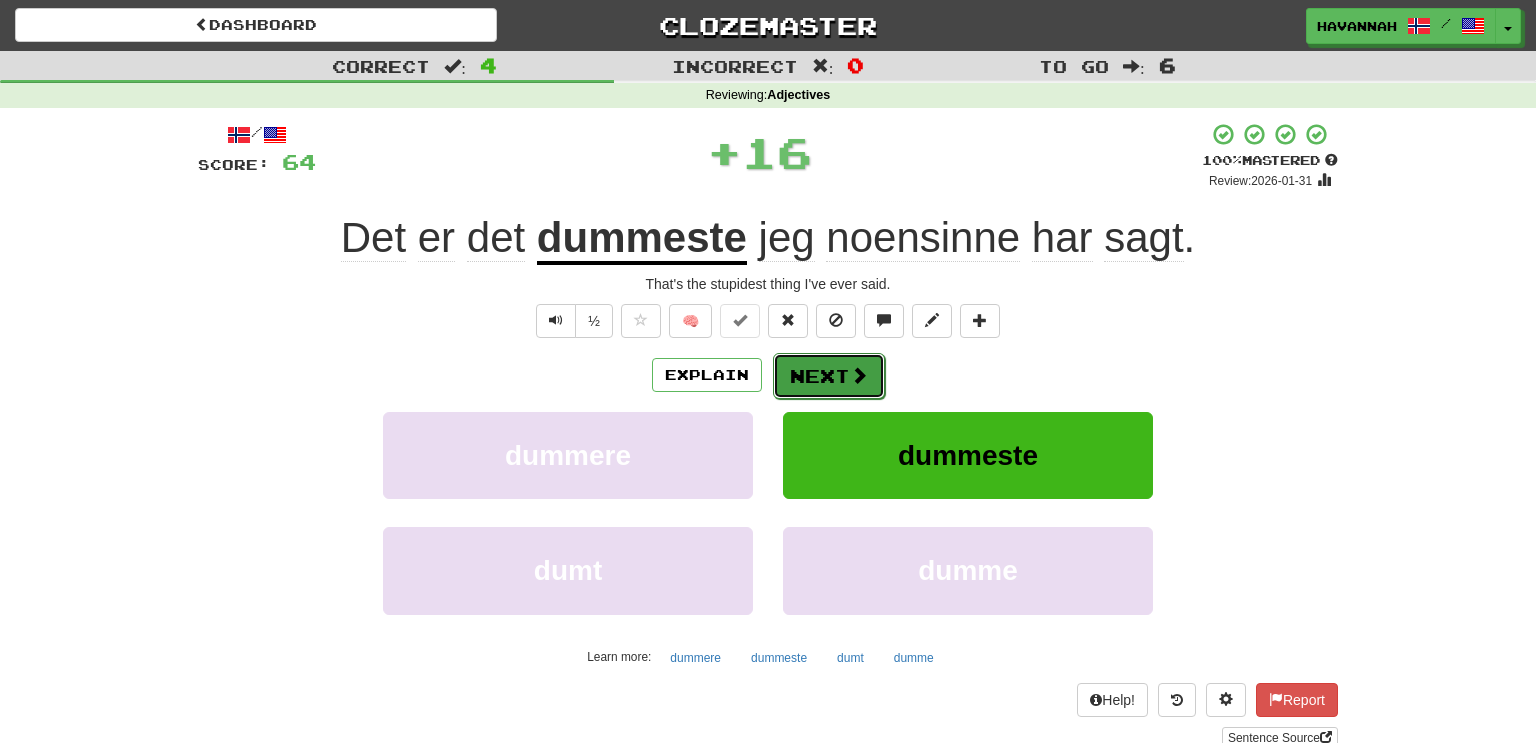 click at bounding box center [859, 375] 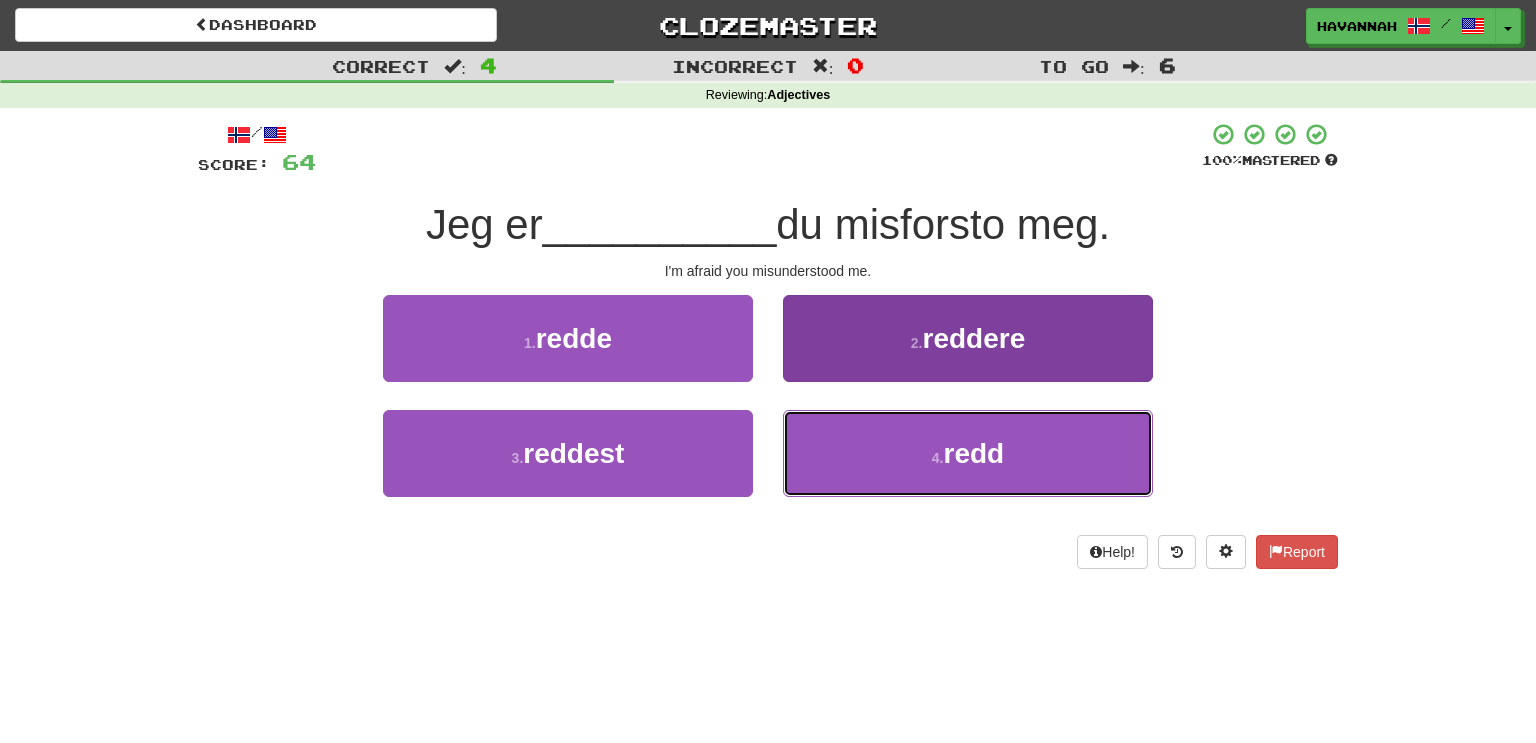 drag, startPoint x: 881, startPoint y: 435, endPoint x: 844, endPoint y: 443, distance: 37.85499 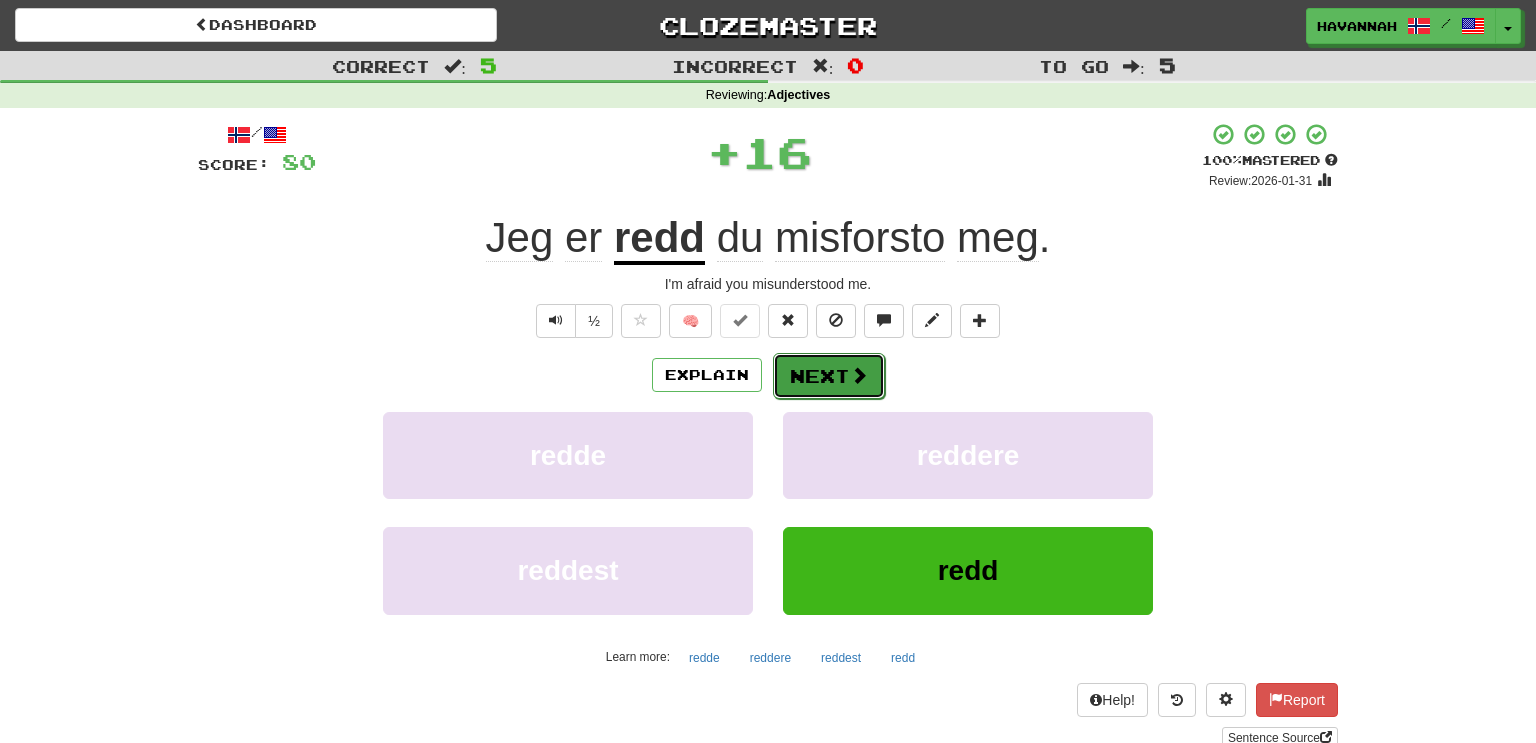 click on "Next" at bounding box center (829, 376) 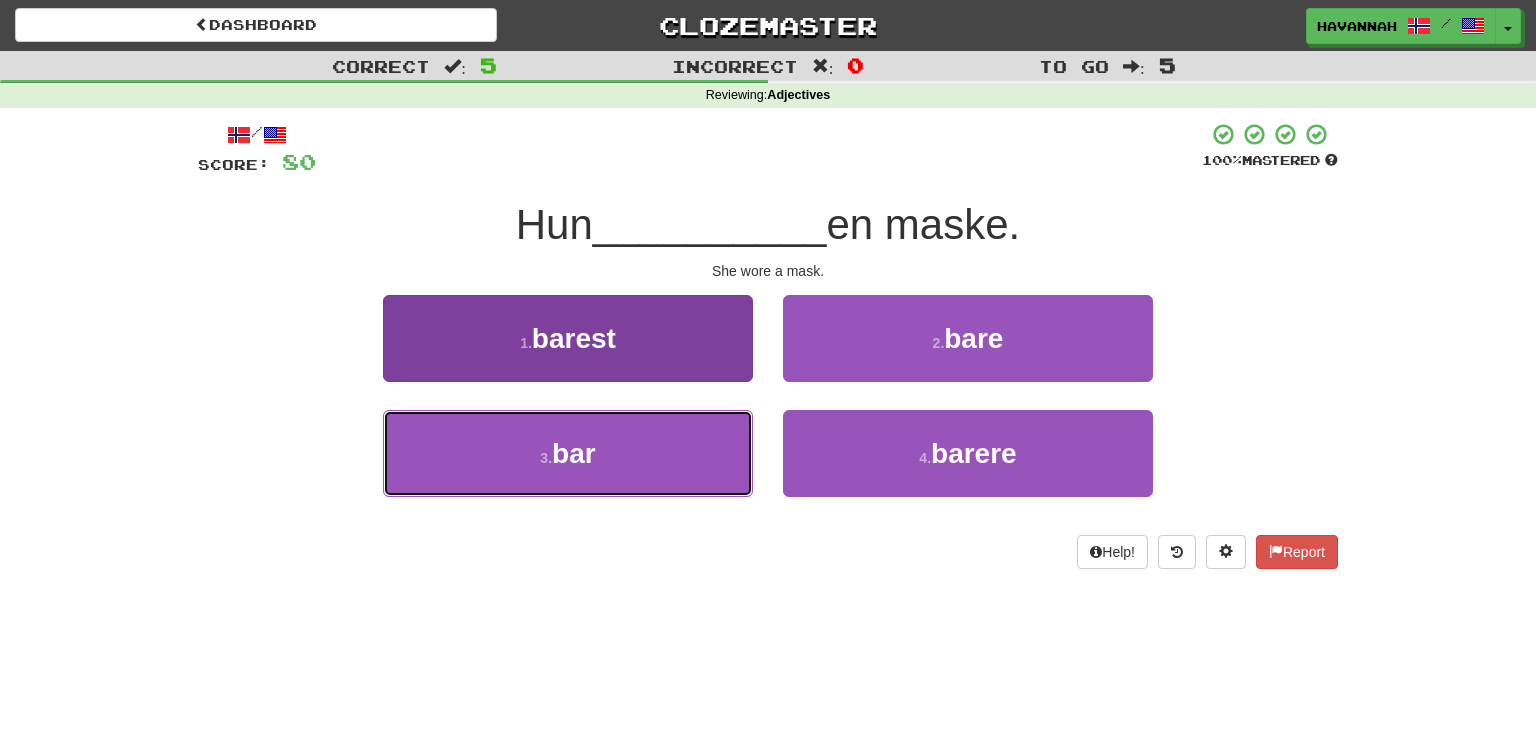 click on "3 .  bar" at bounding box center [568, 453] 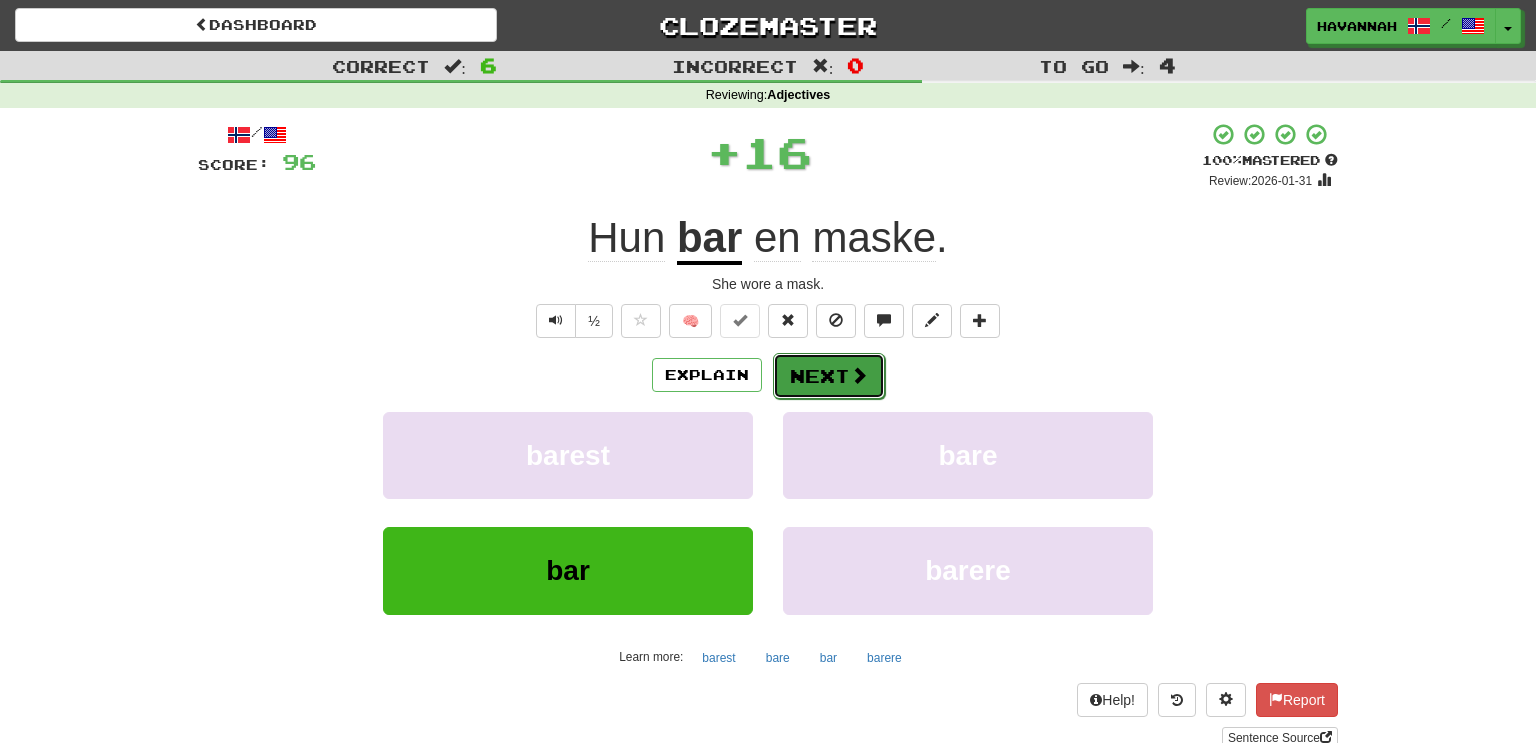 click on "Next" at bounding box center (829, 376) 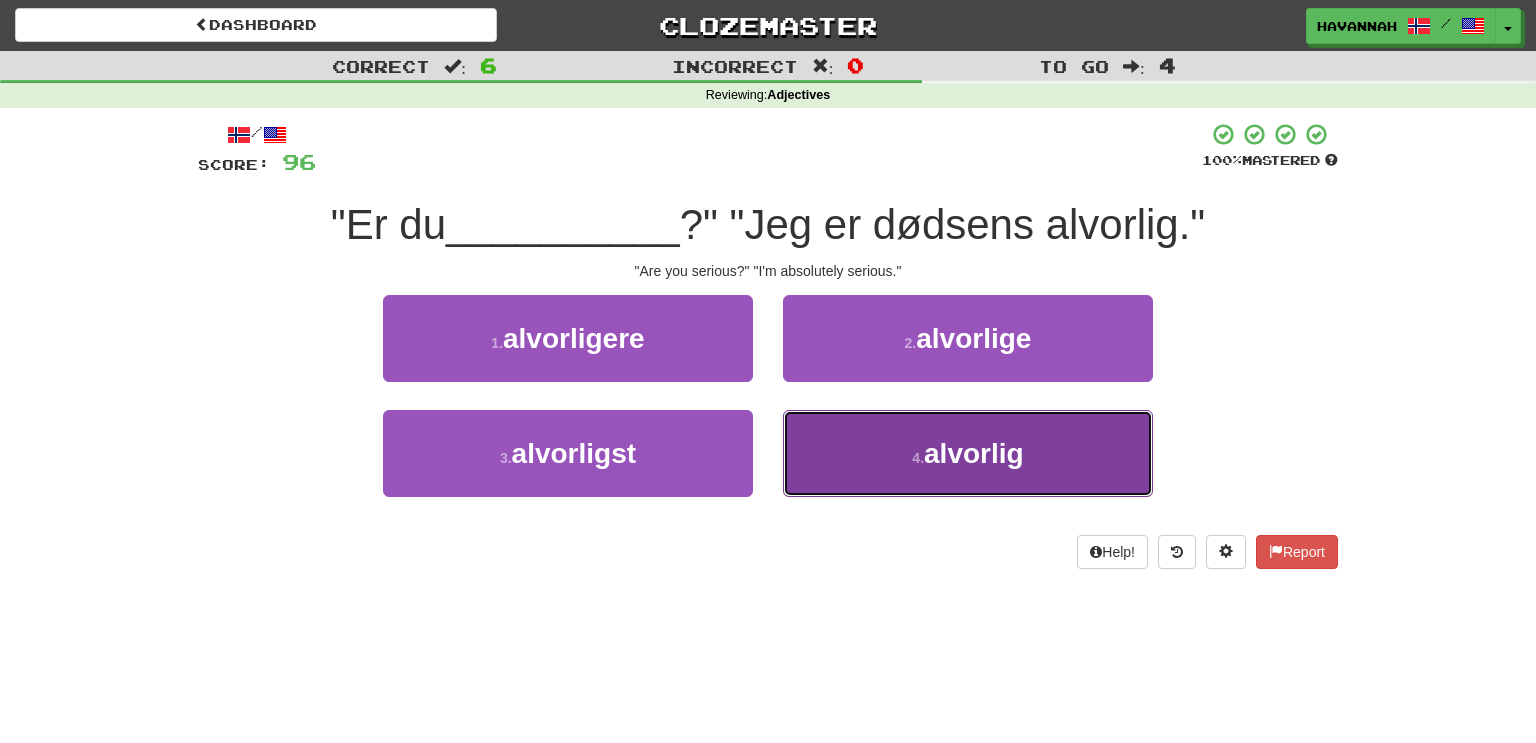 click on "4 .  alvorlig" at bounding box center (968, 453) 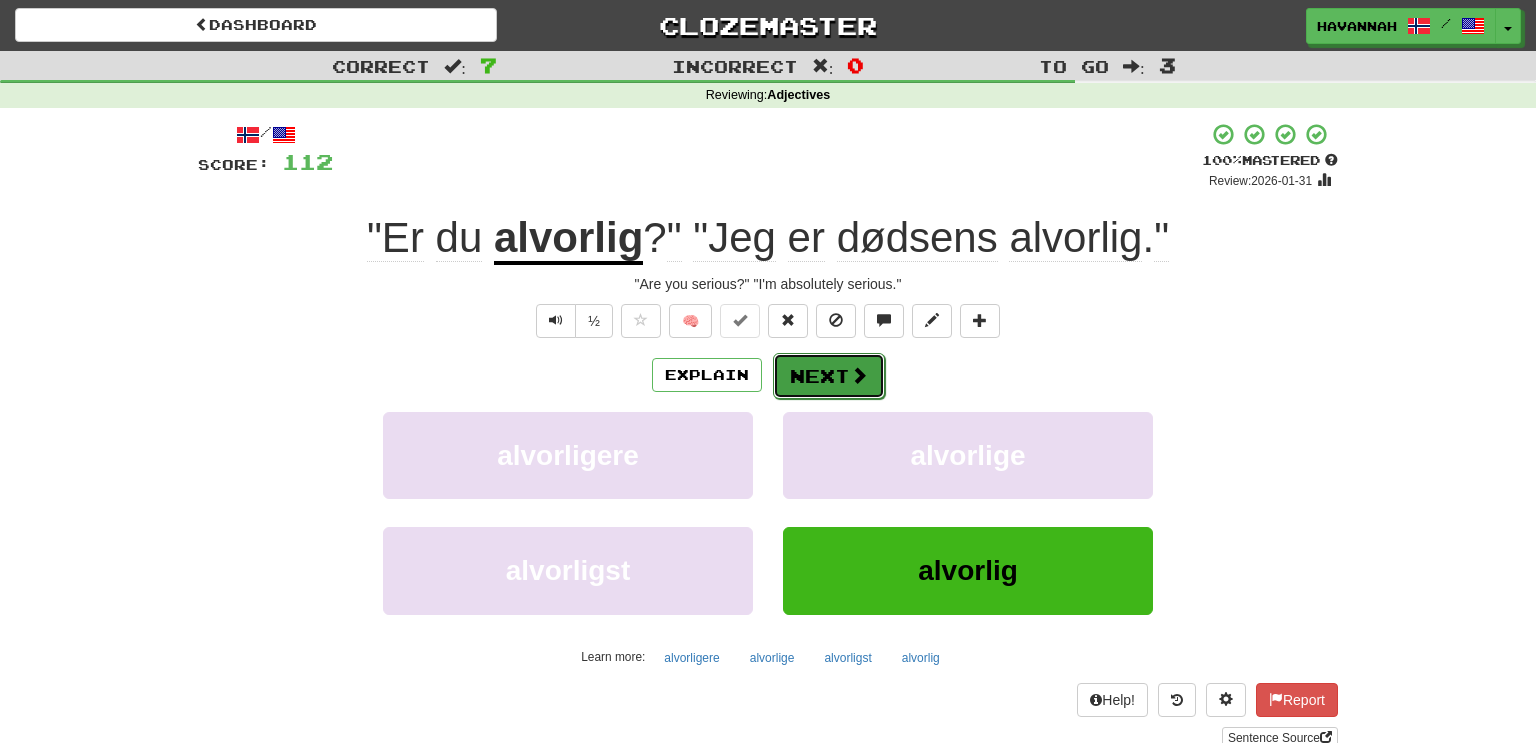 click at bounding box center [859, 375] 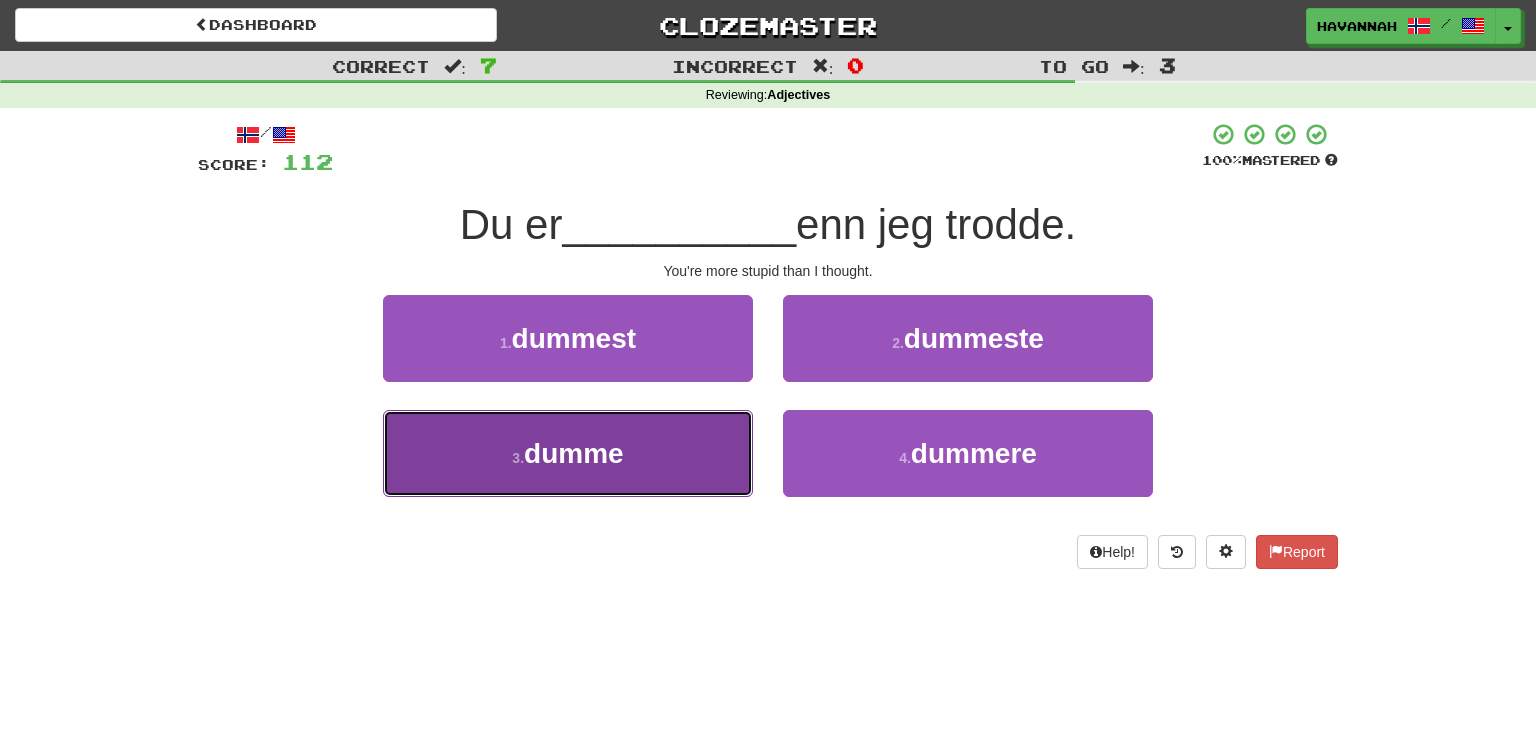 click on "3 .  dumme" at bounding box center (568, 453) 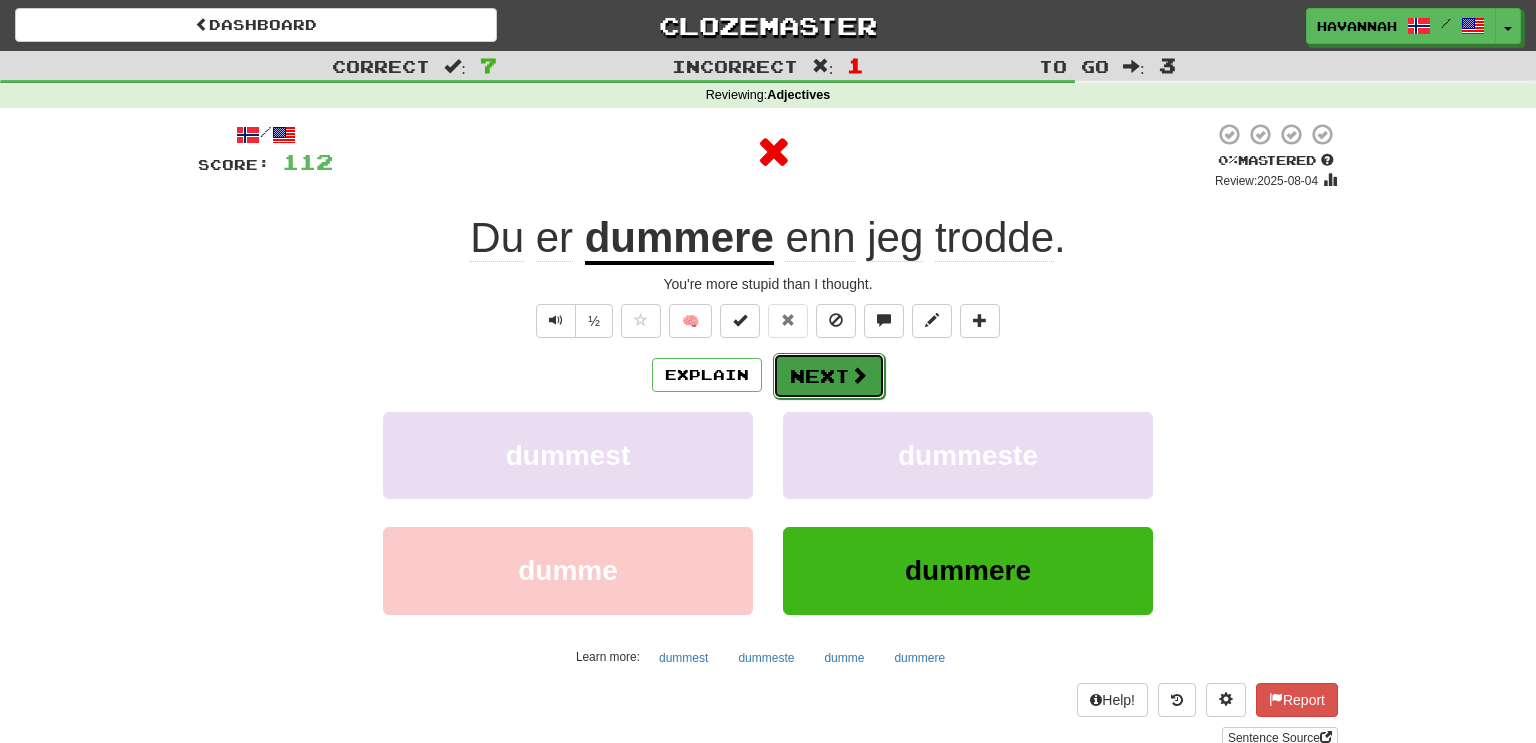 click at bounding box center [859, 375] 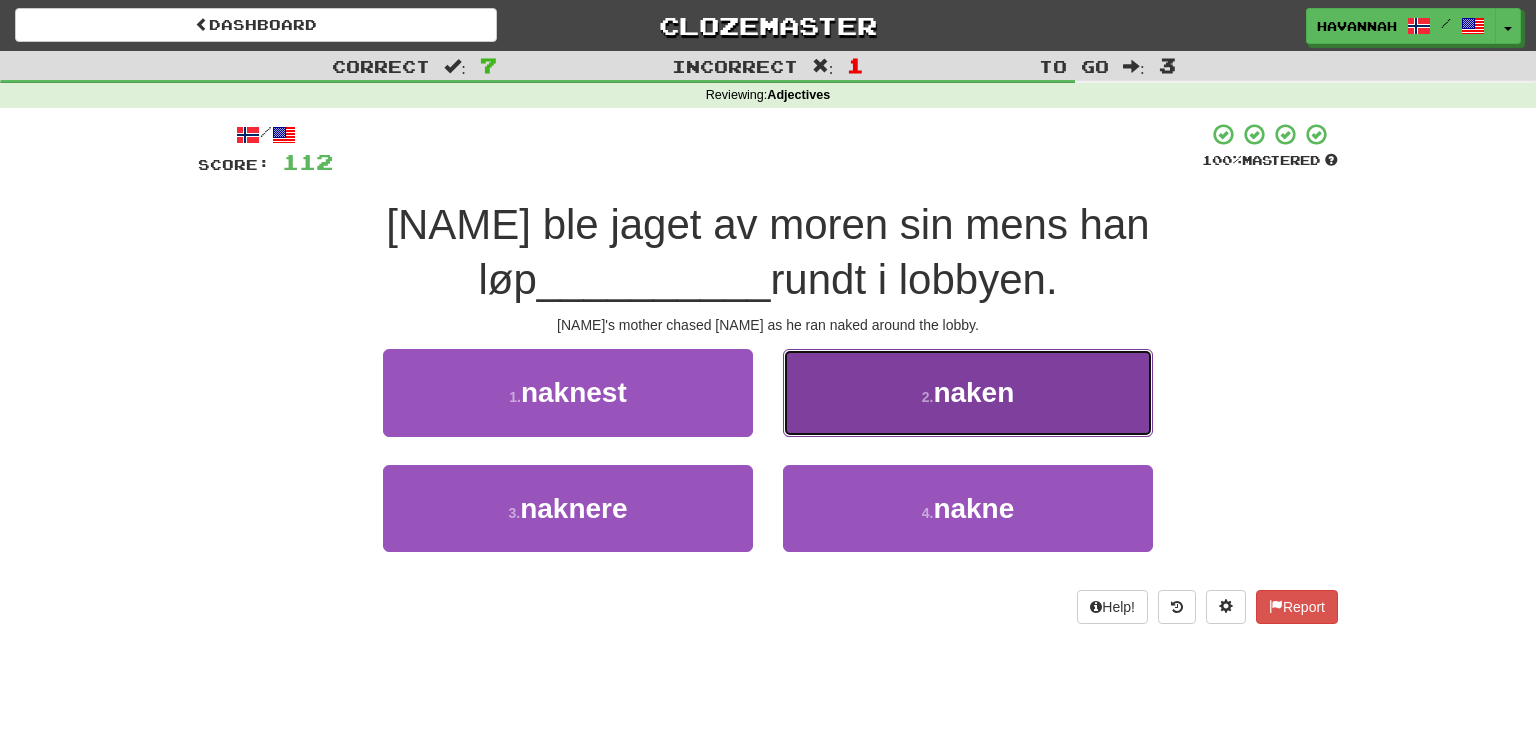 click on "naken" at bounding box center [973, 392] 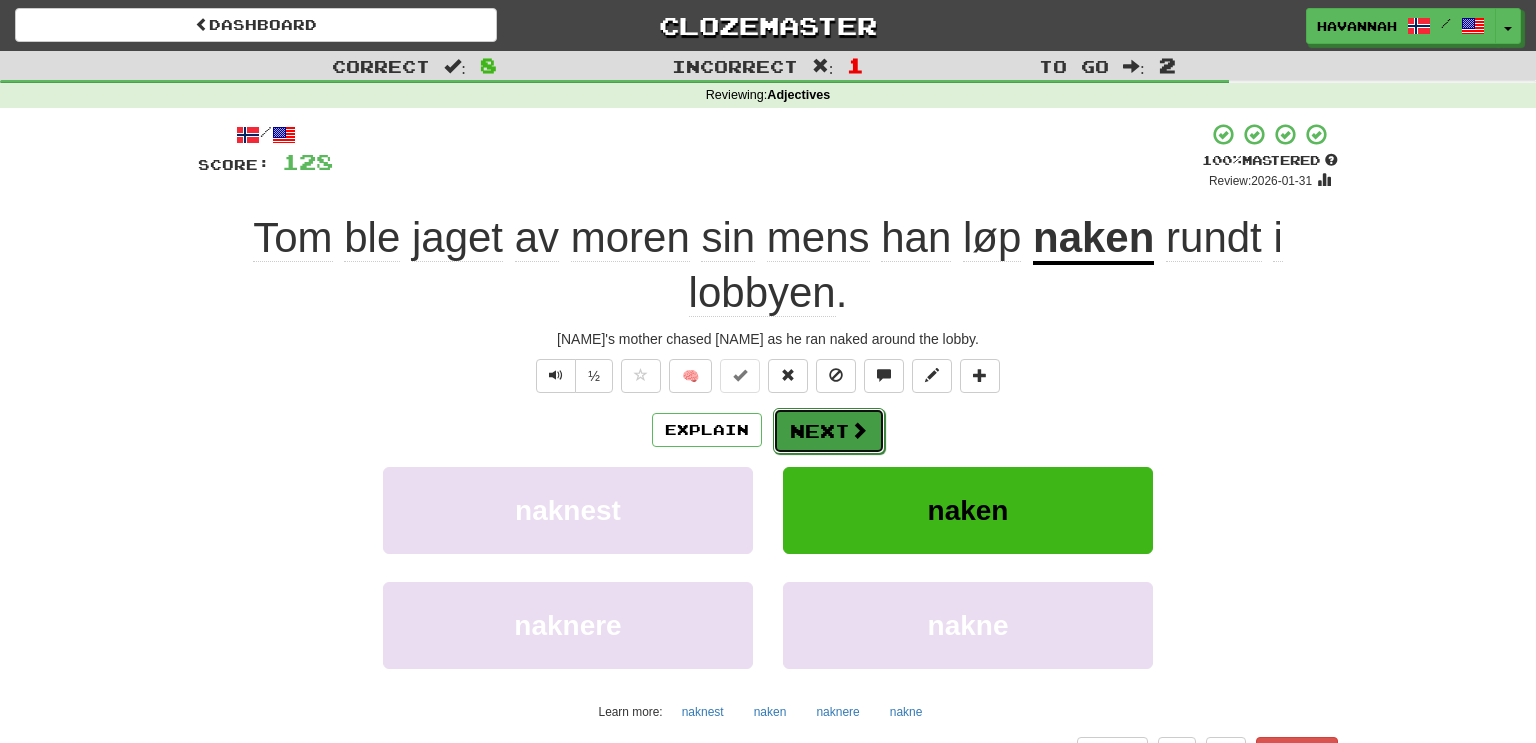 click on "Next" at bounding box center (829, 431) 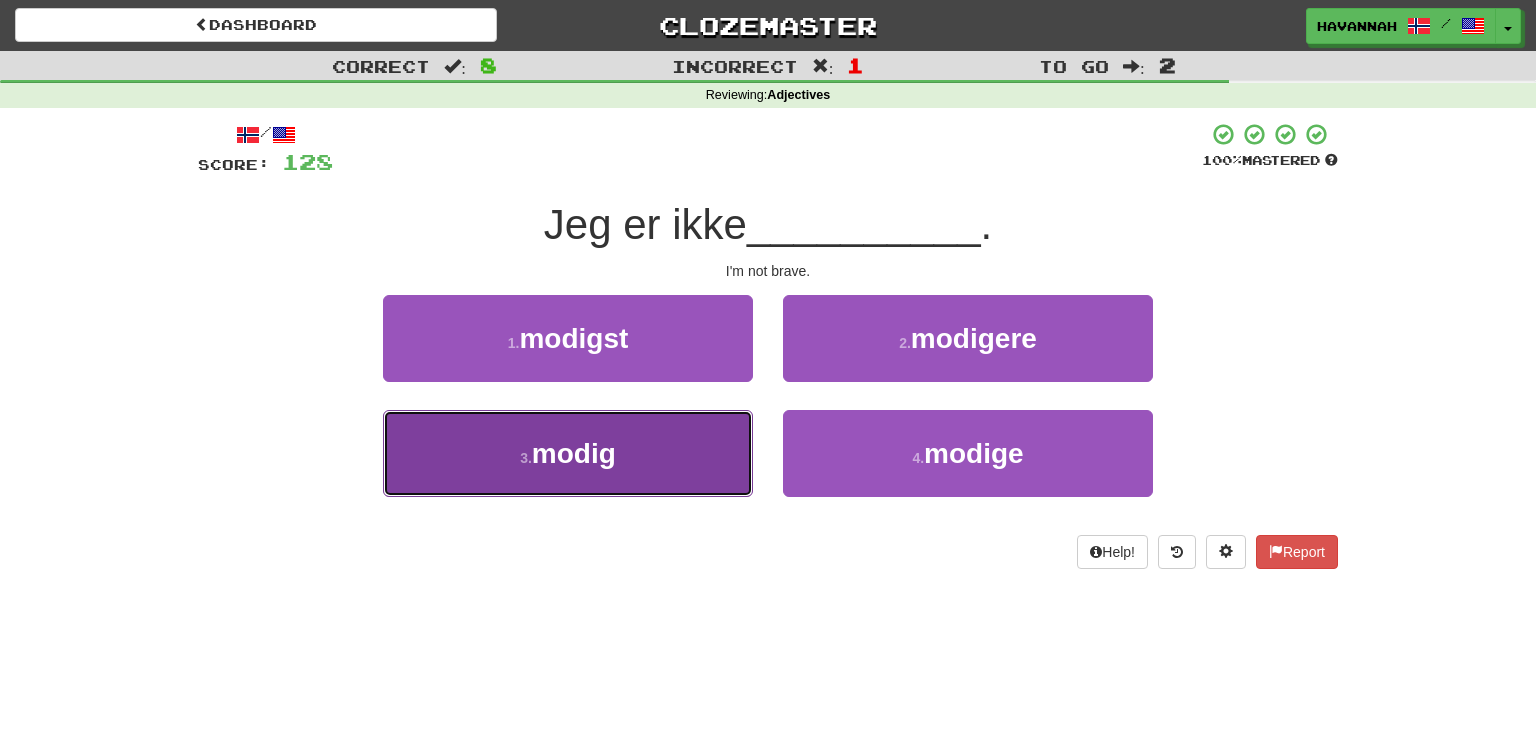 click on "3 .  modig" at bounding box center (568, 453) 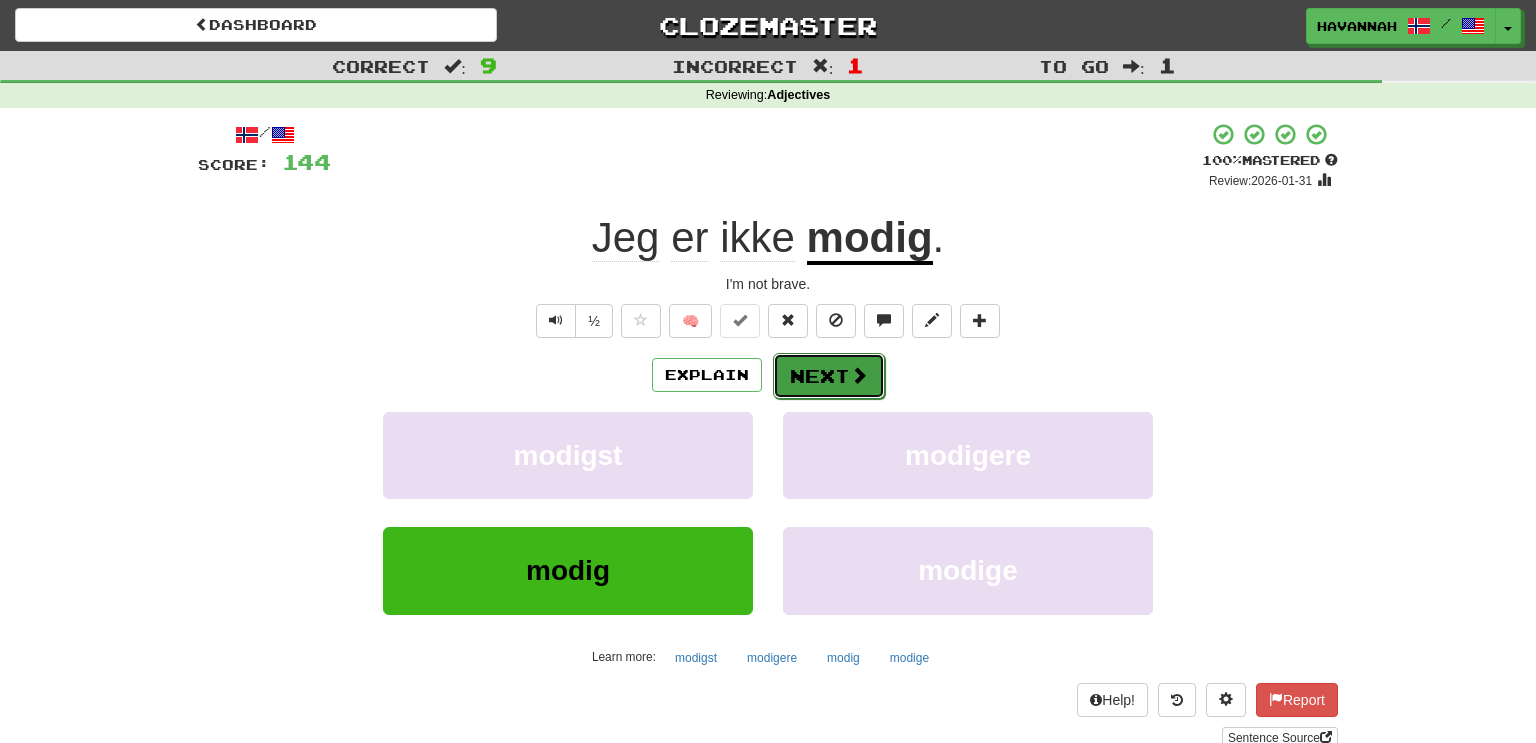 click at bounding box center (859, 375) 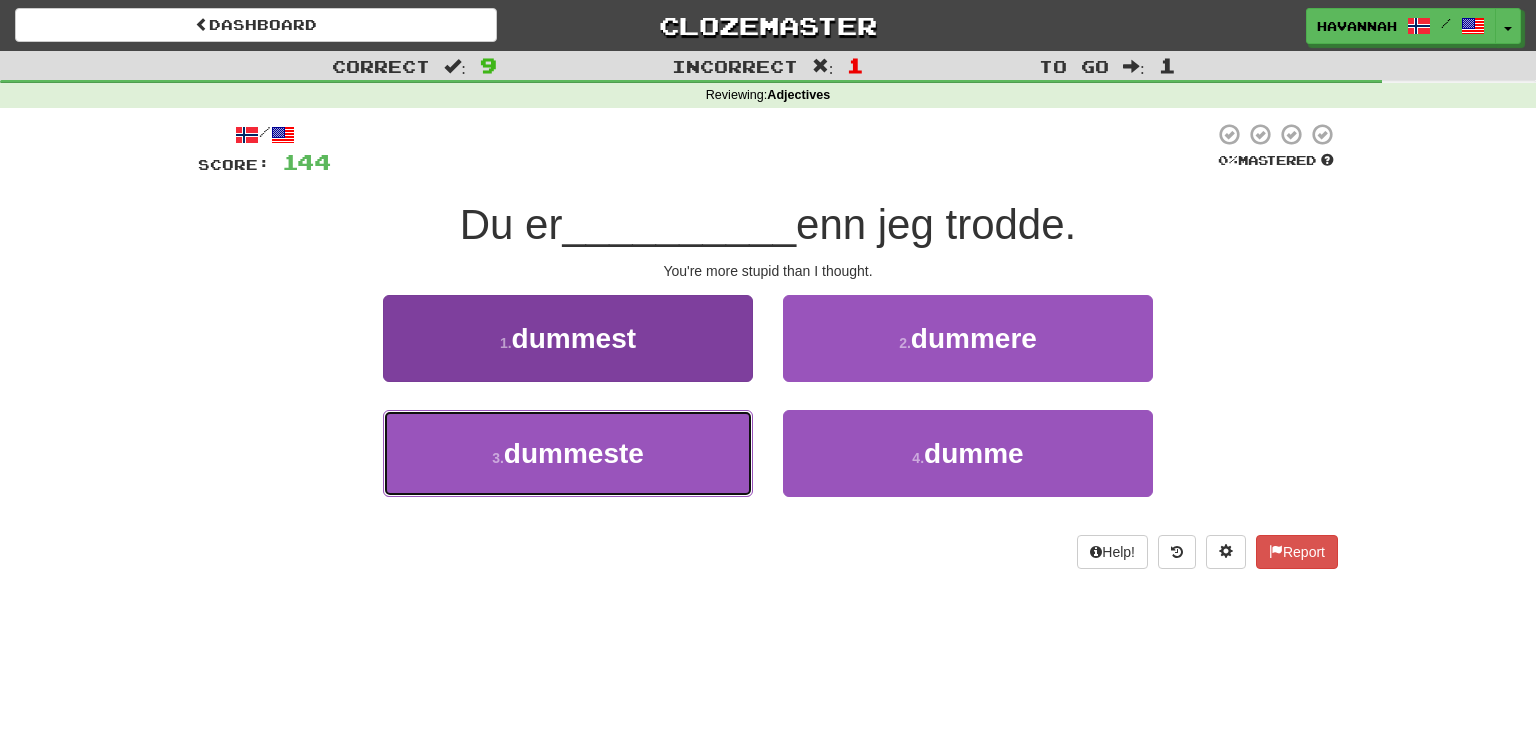 drag, startPoint x: 661, startPoint y: 447, endPoint x: 682, endPoint y: 448, distance: 21.023796 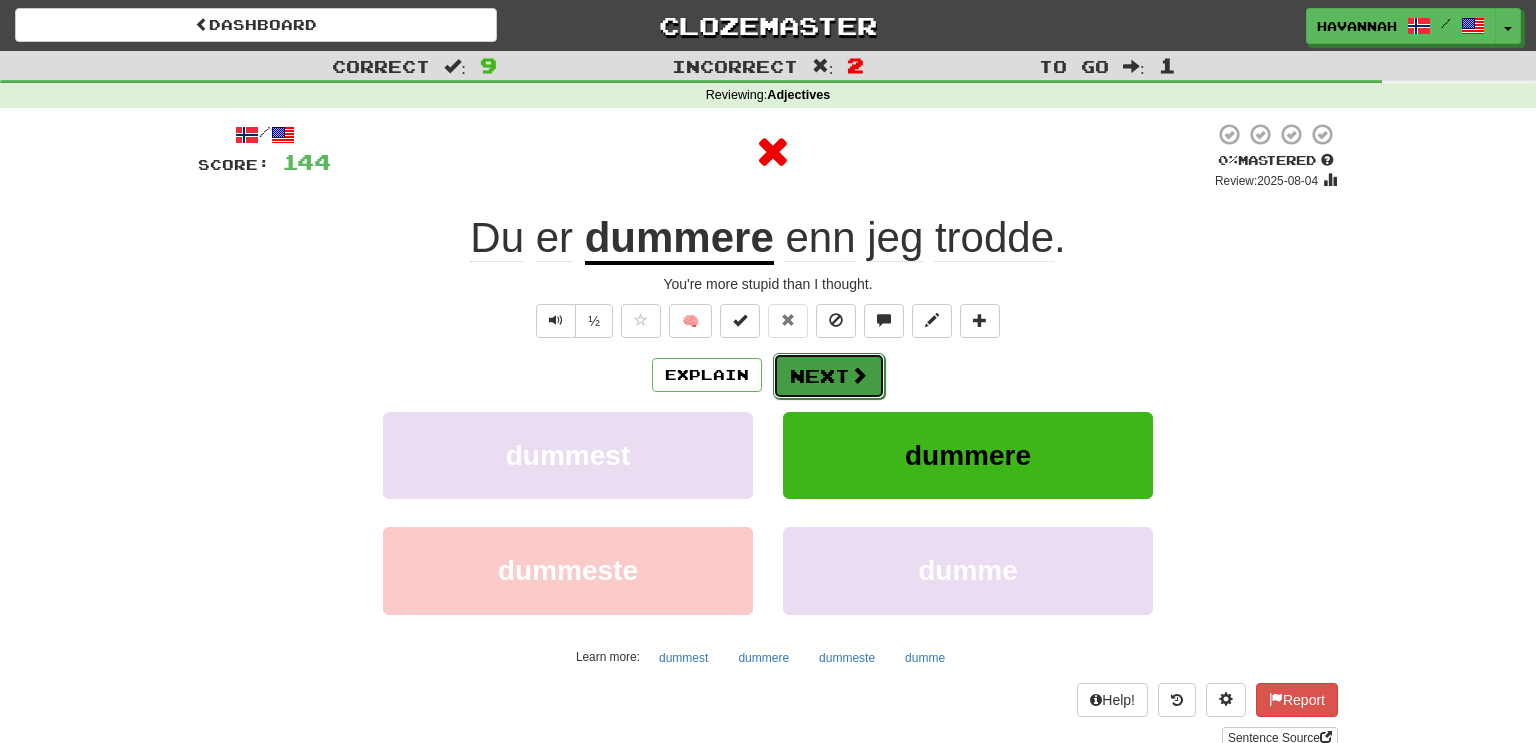 click on "Next" at bounding box center (829, 376) 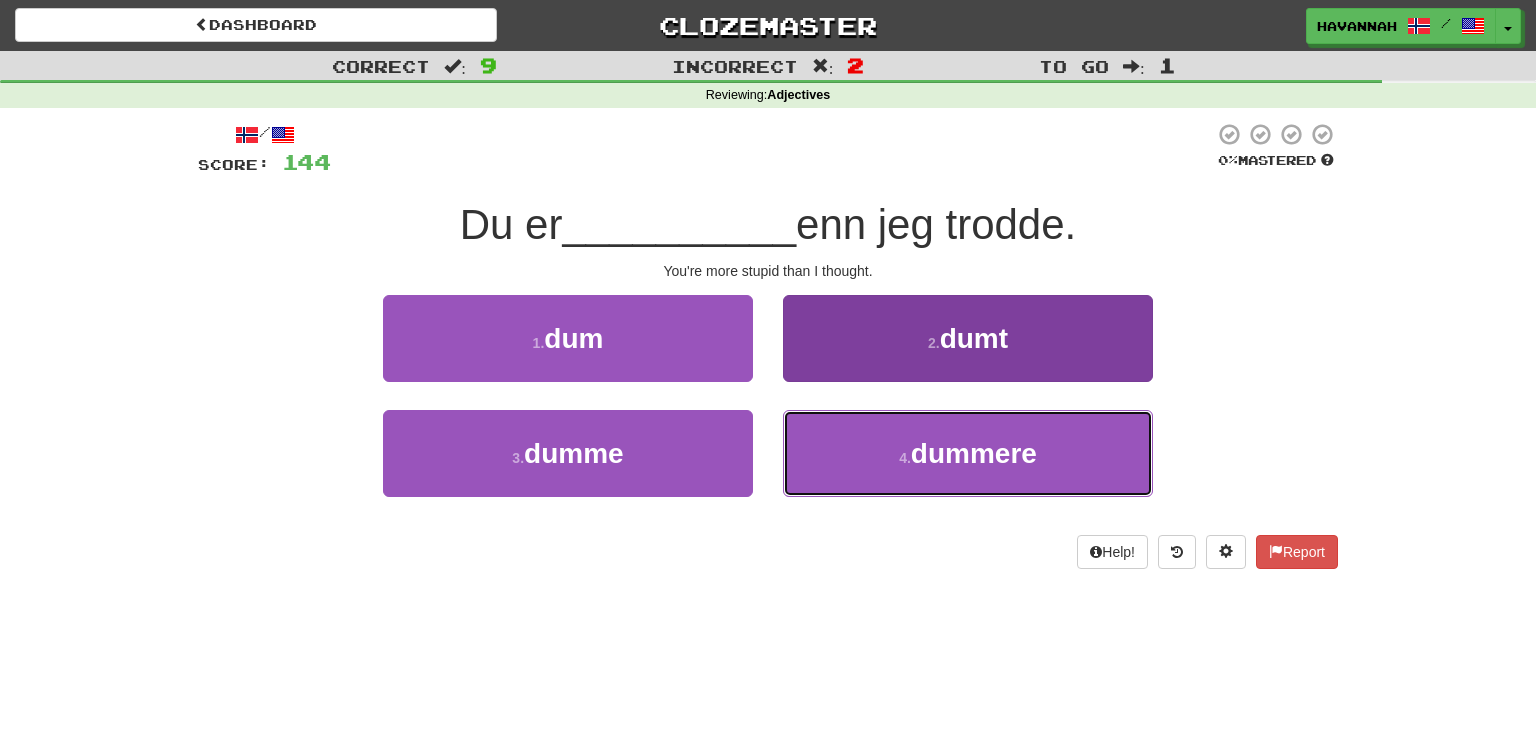 click on "4 ." at bounding box center [905, 458] 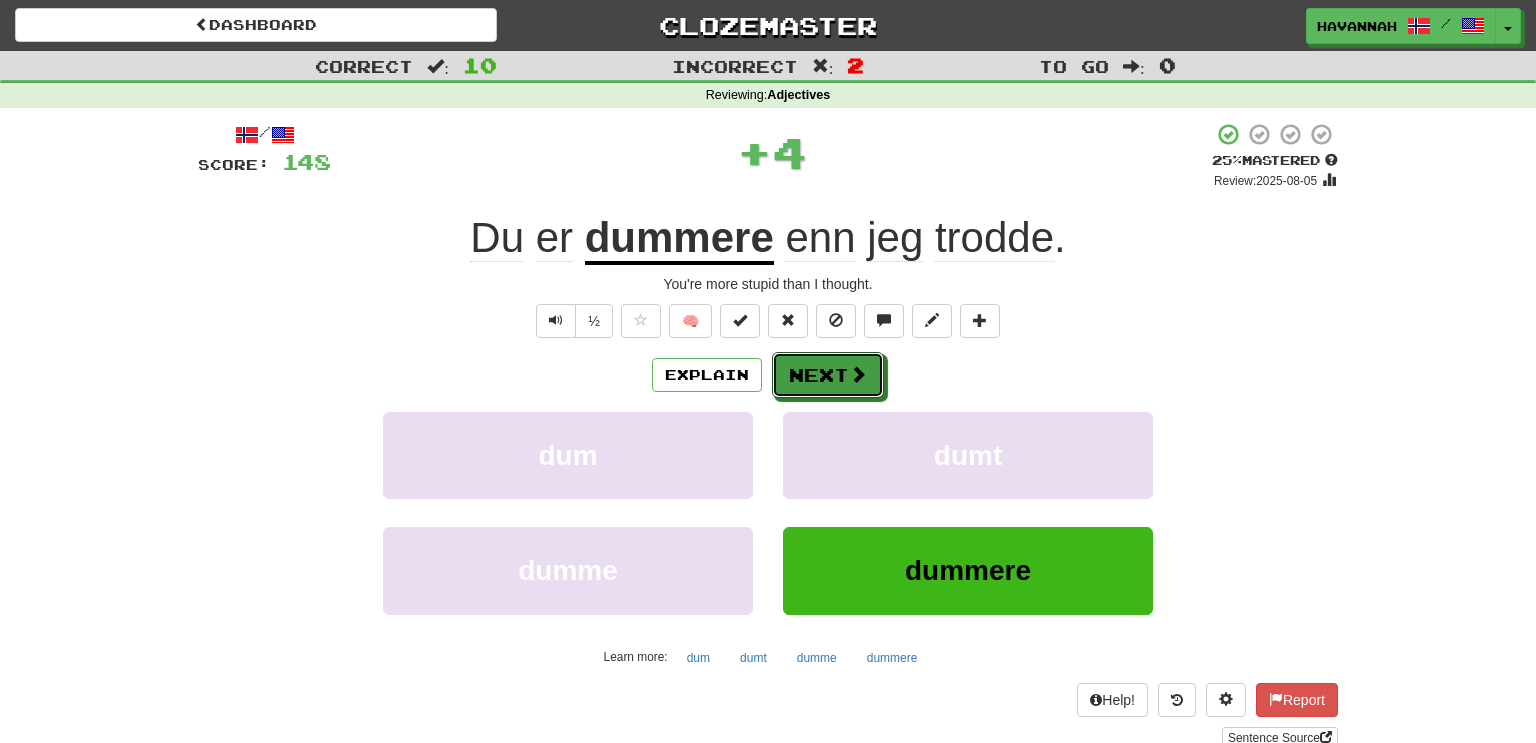 click on "Next" at bounding box center [828, 375] 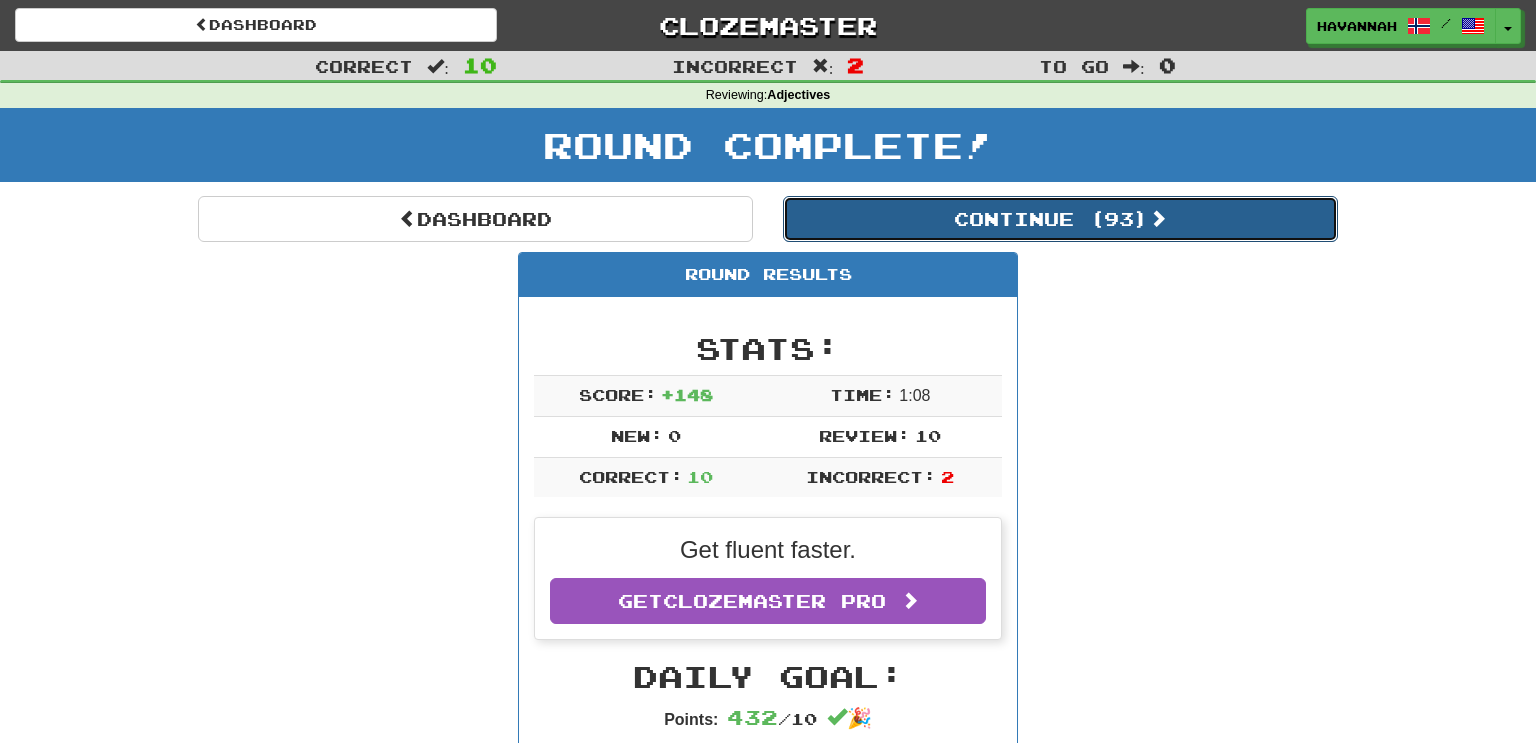 click on "Continue ( 93 )" at bounding box center (1060, 219) 